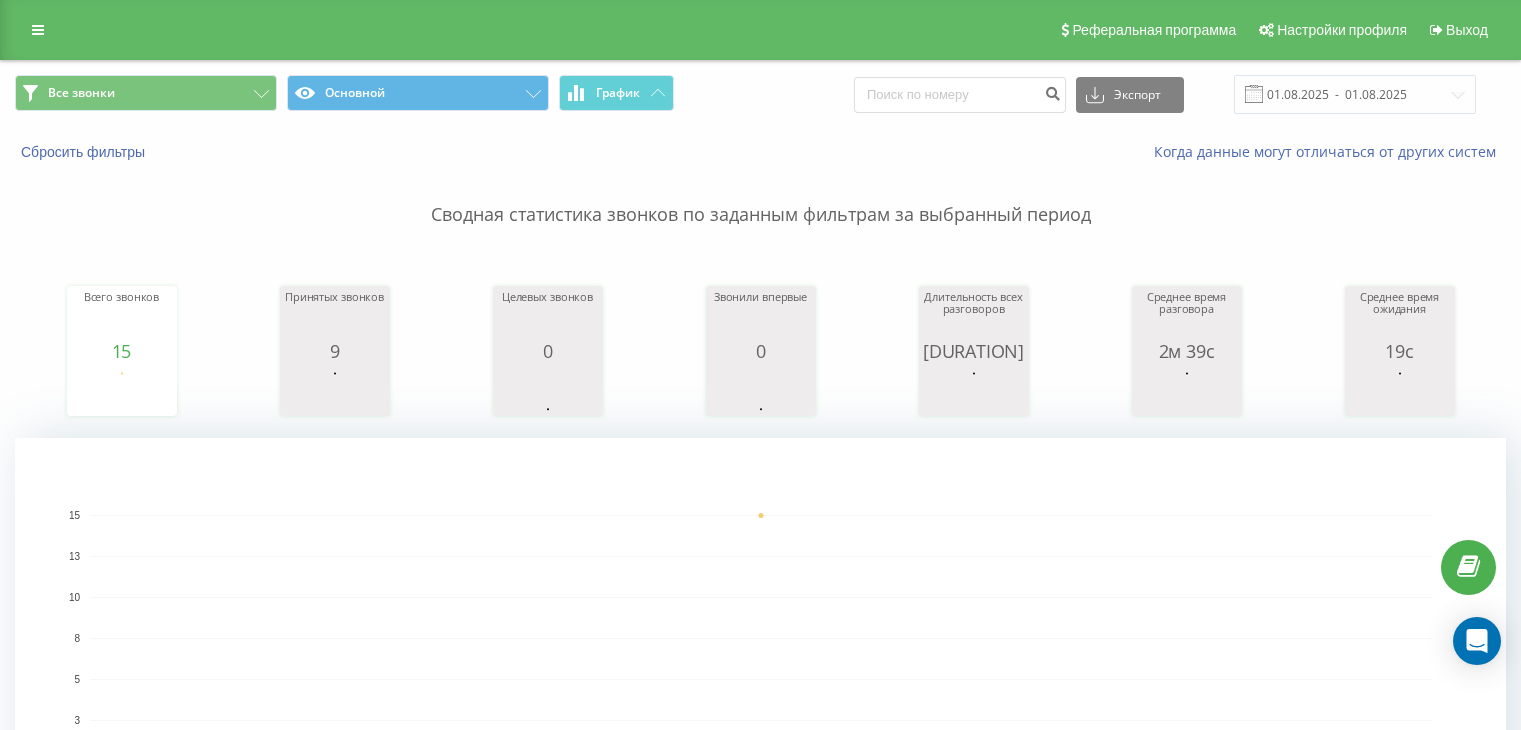 scroll, scrollTop: 0, scrollLeft: 0, axis: both 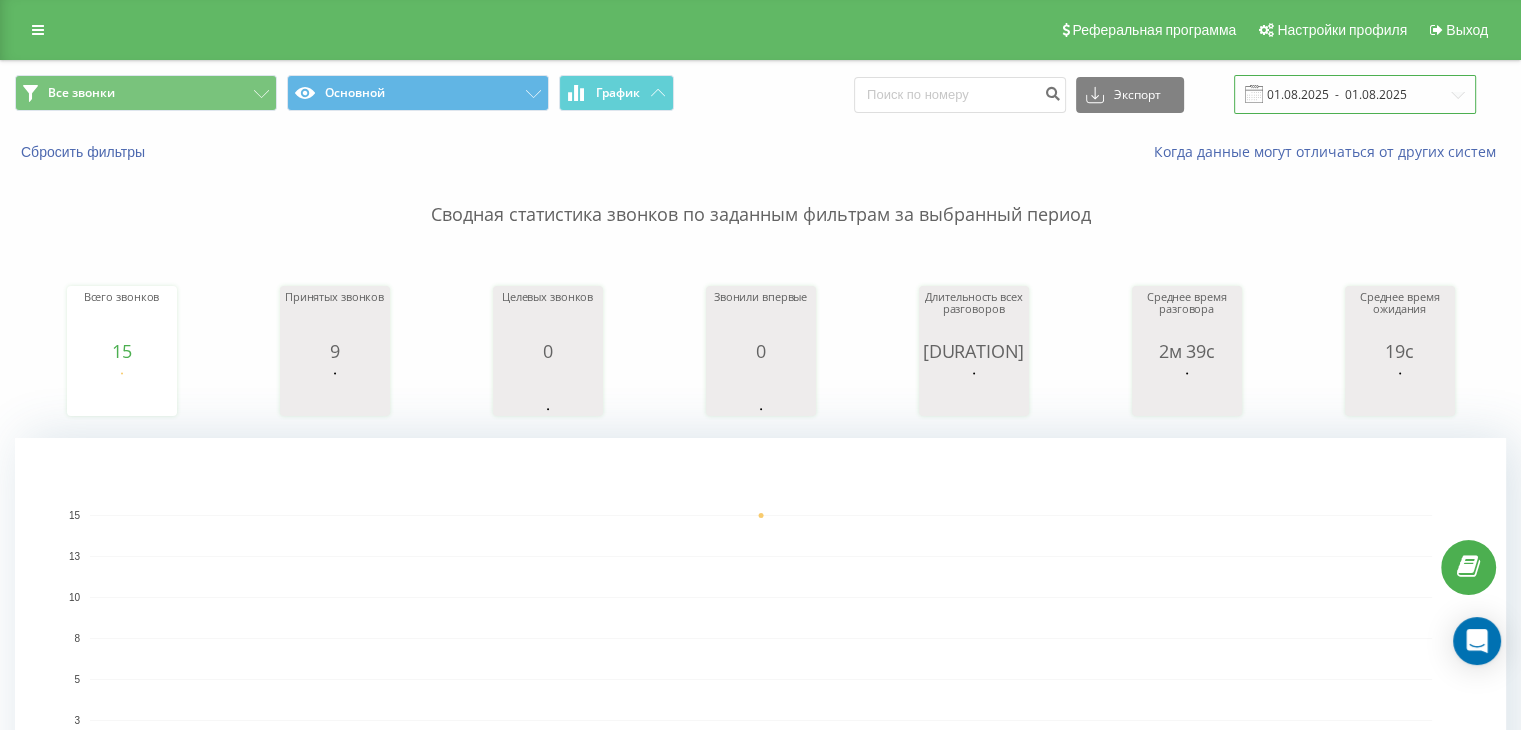click on "01.08.2025  -  01.08.2025" at bounding box center [1355, 94] 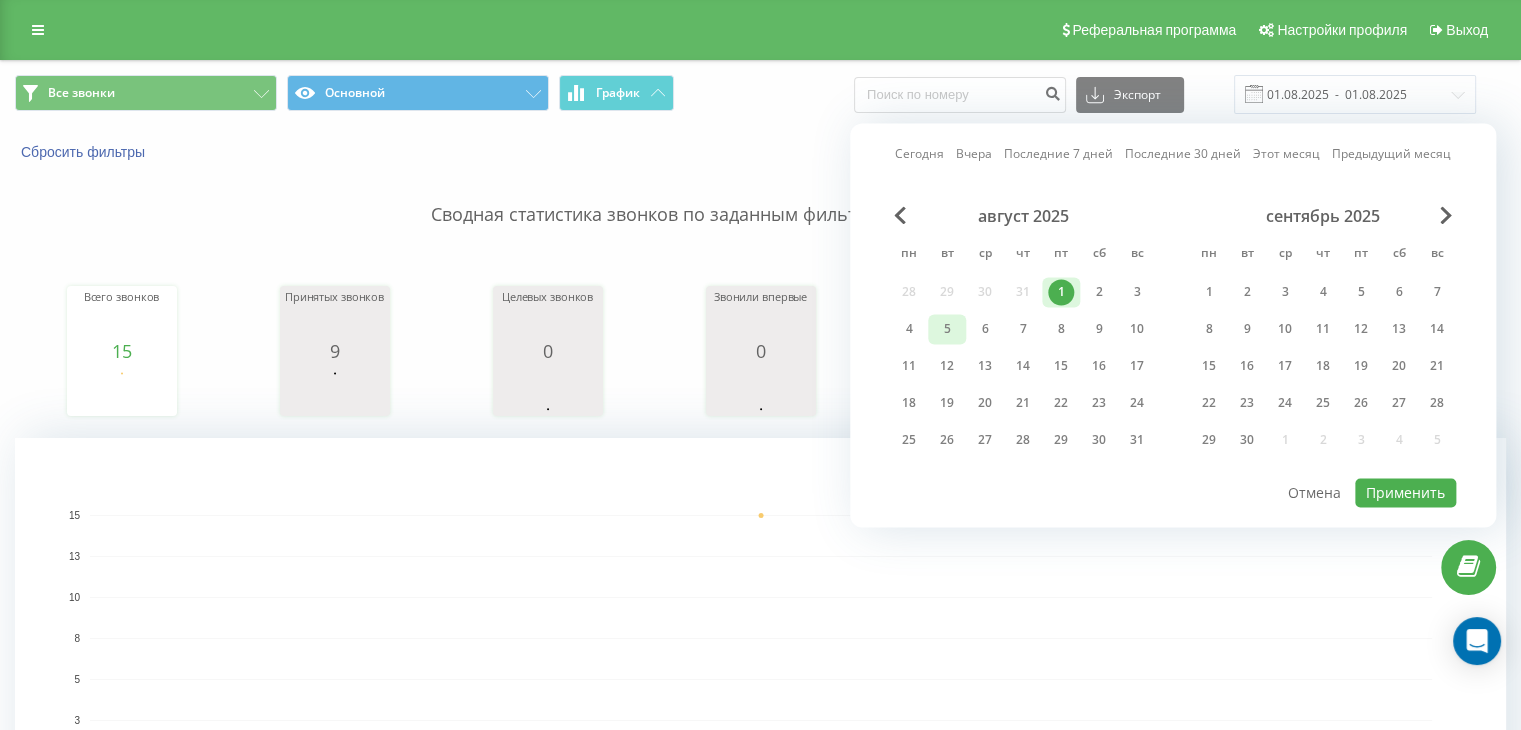 click on "5" at bounding box center [947, 329] 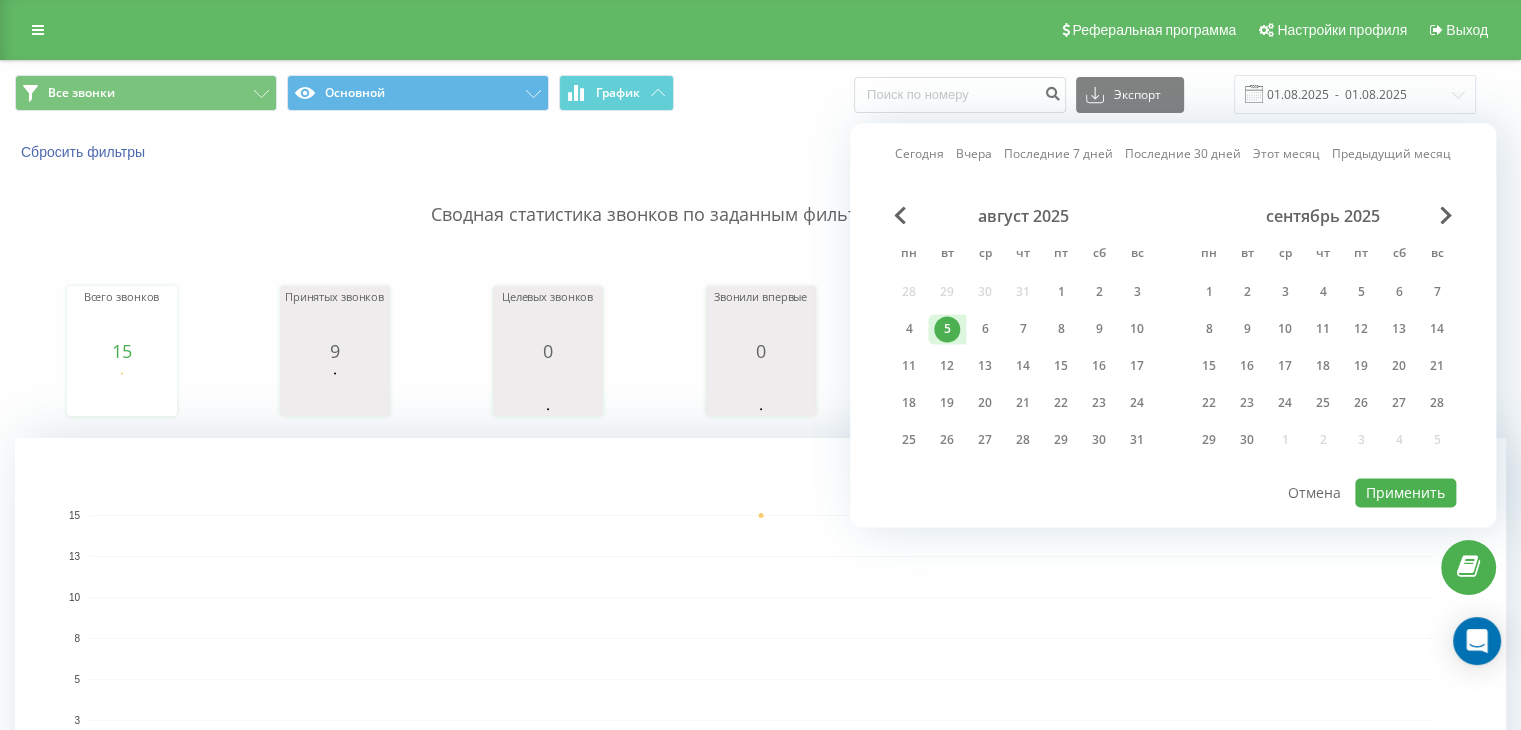 click on "5" at bounding box center [947, 329] 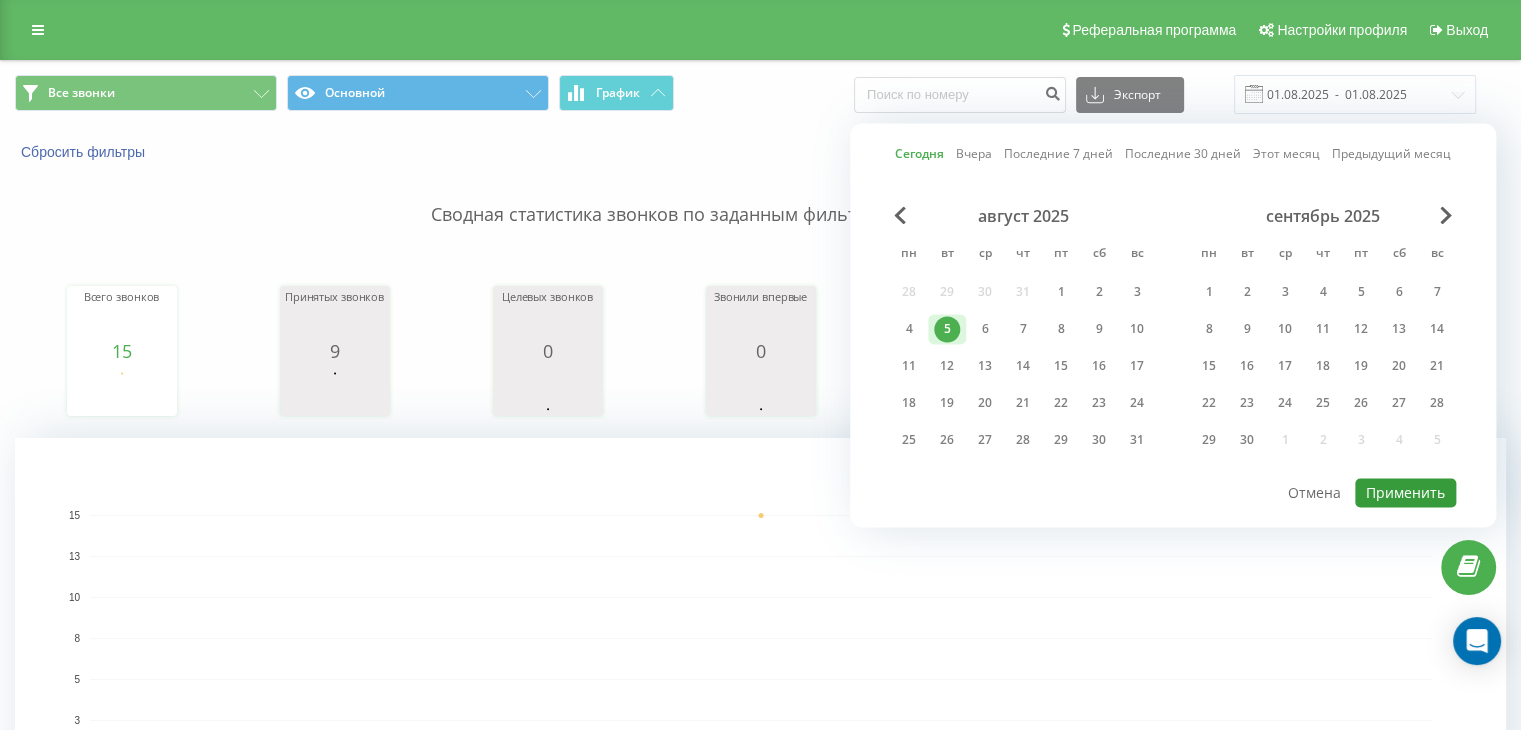 click on "Применить" at bounding box center (1405, 492) 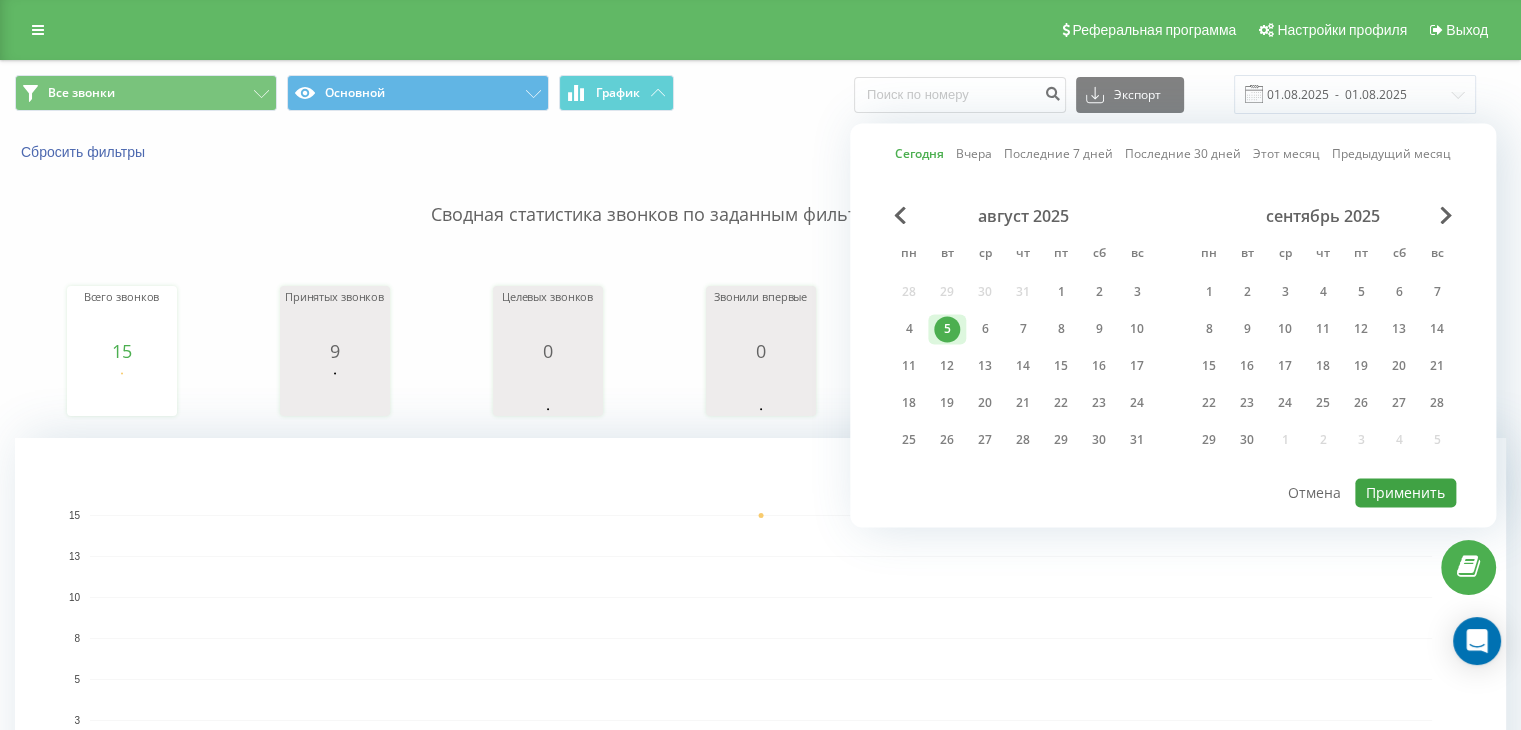 type on "05.08.2025  -  05.08.2025" 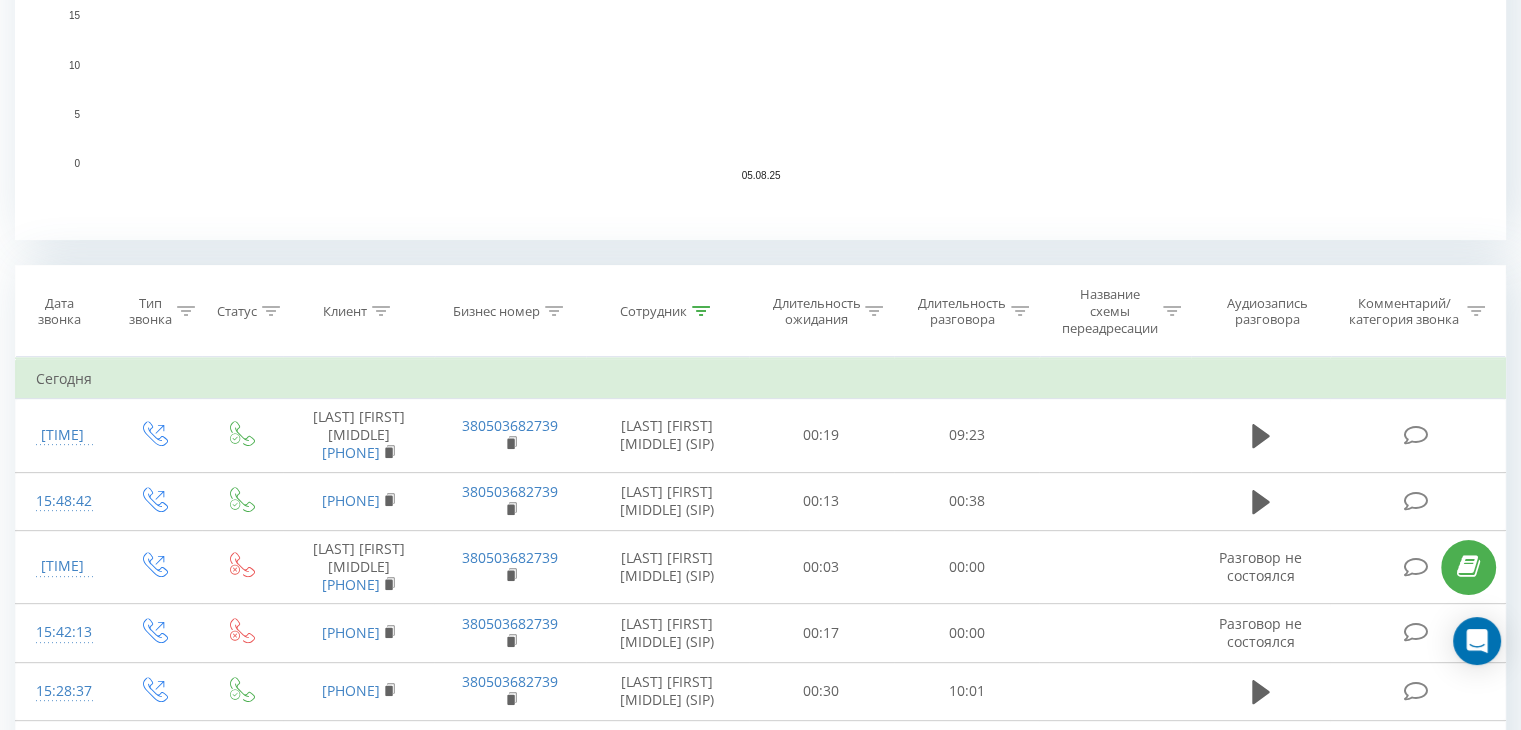 scroll, scrollTop: 600, scrollLeft: 0, axis: vertical 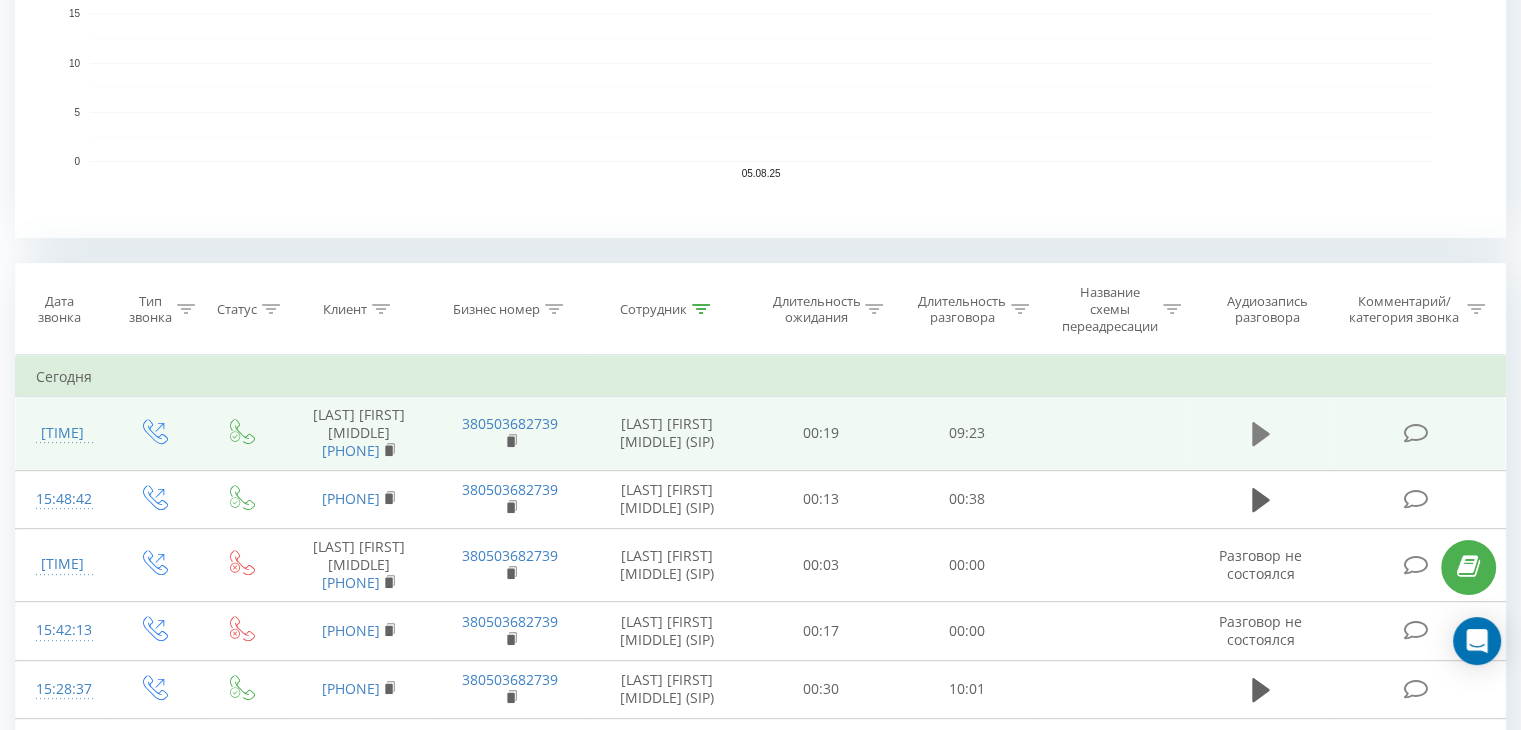 click 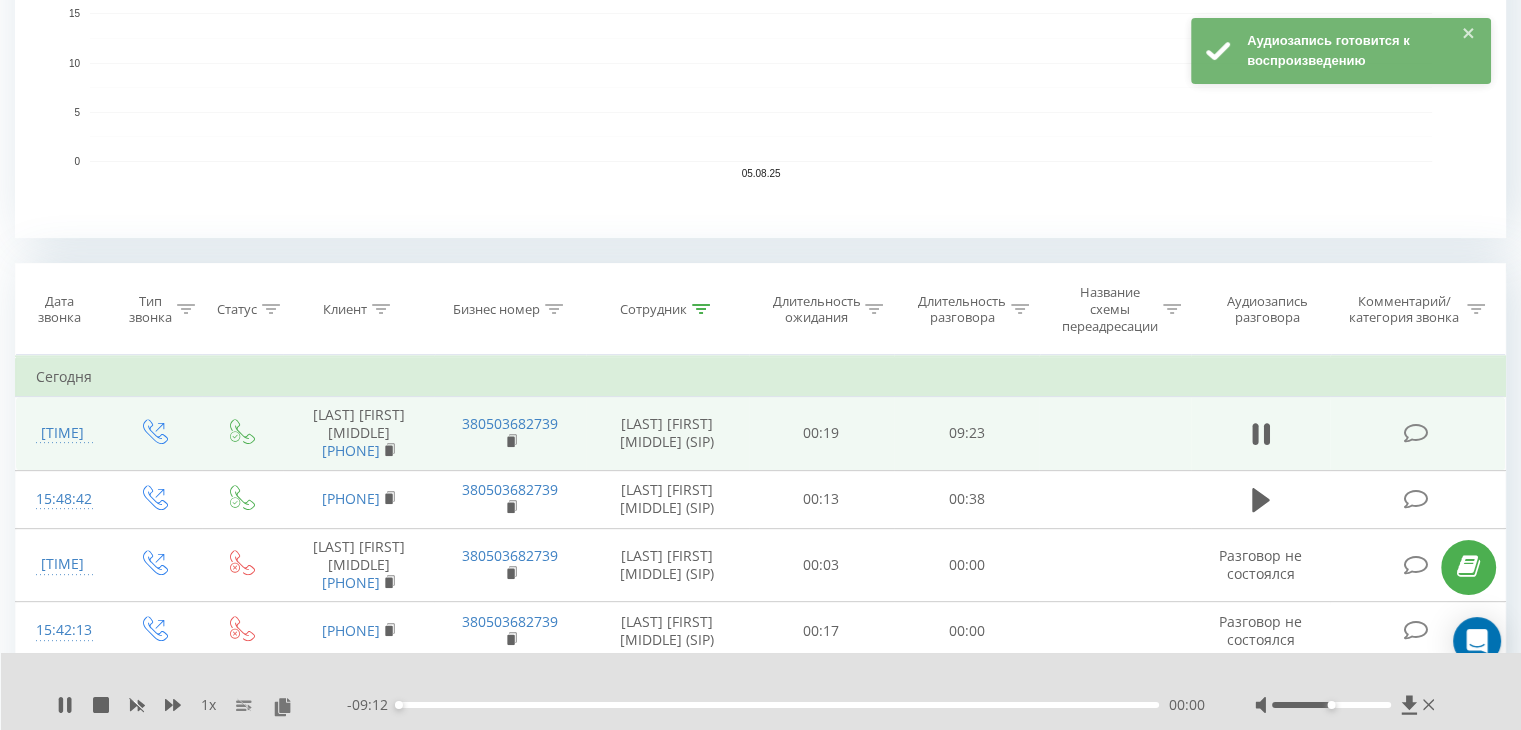click on "00:00" at bounding box center (778, 705) 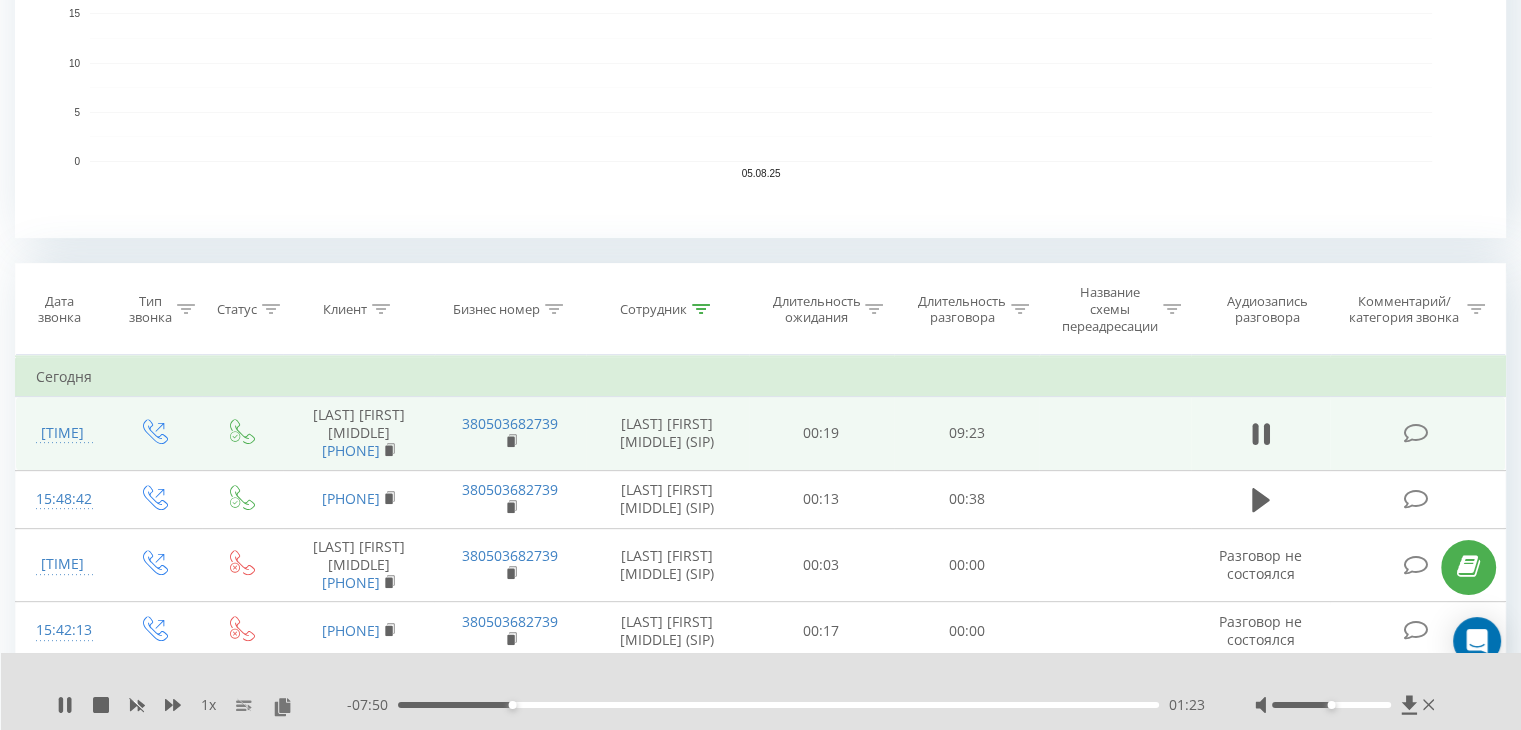 click on "01:23" at bounding box center [778, 705] 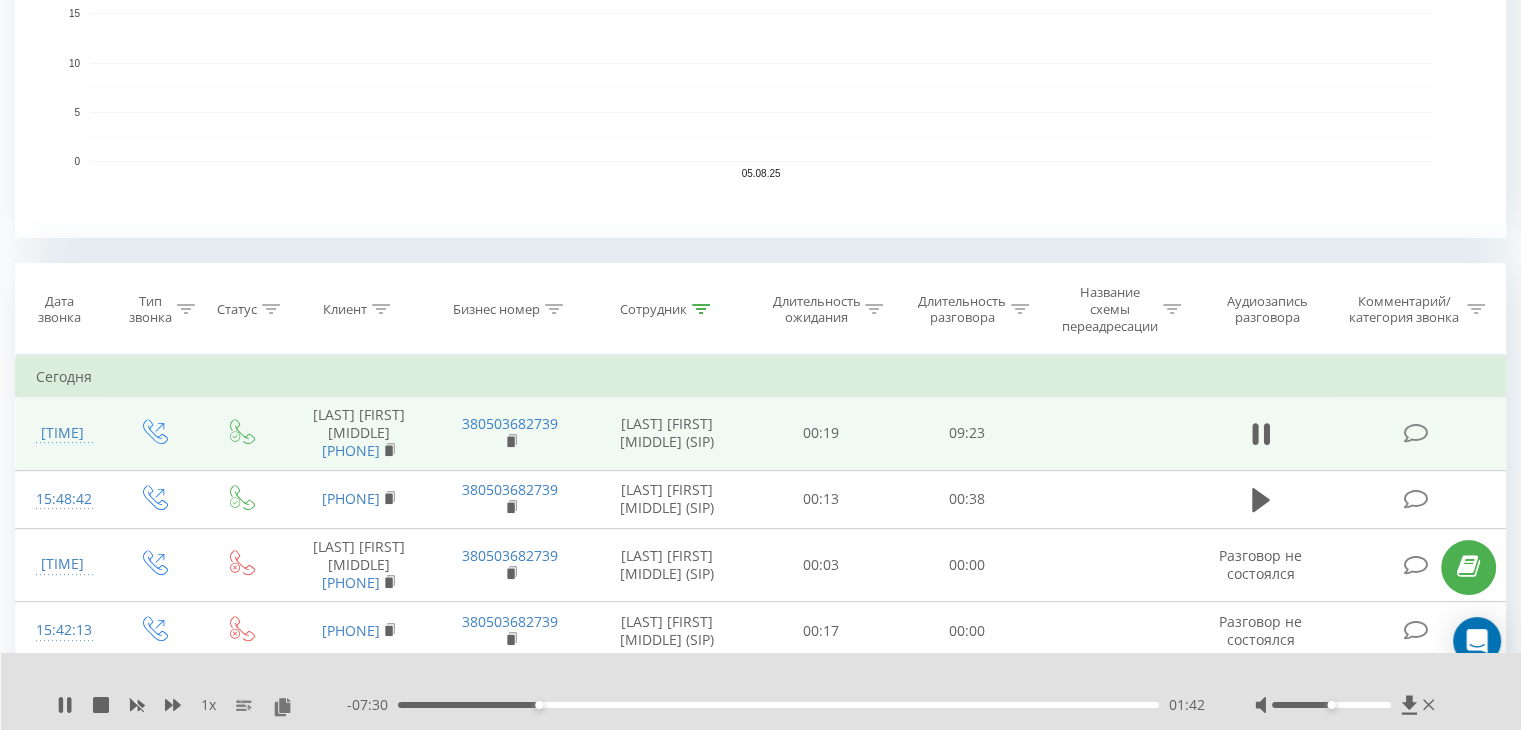 click on "01:42" at bounding box center [778, 705] 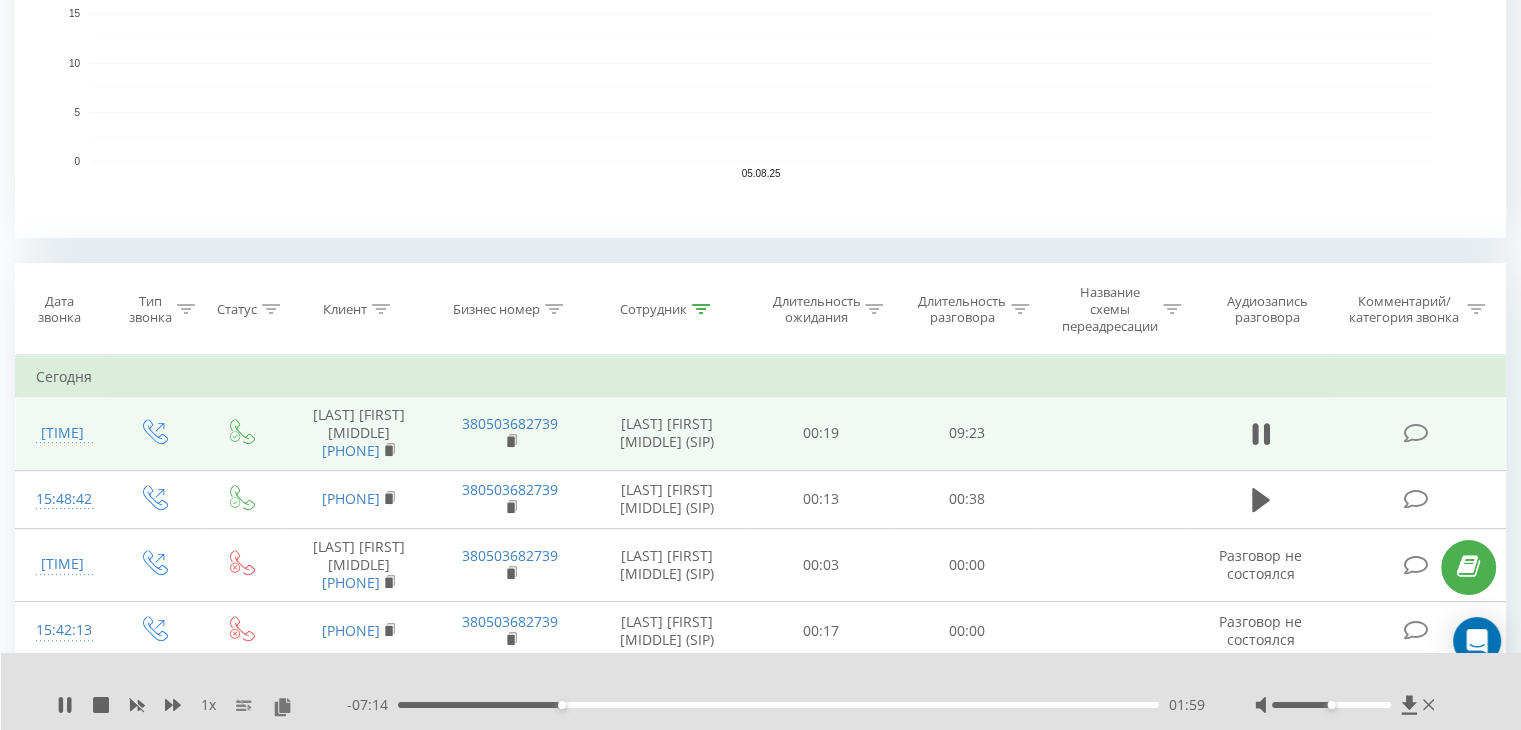 click on "01:59" at bounding box center [778, 705] 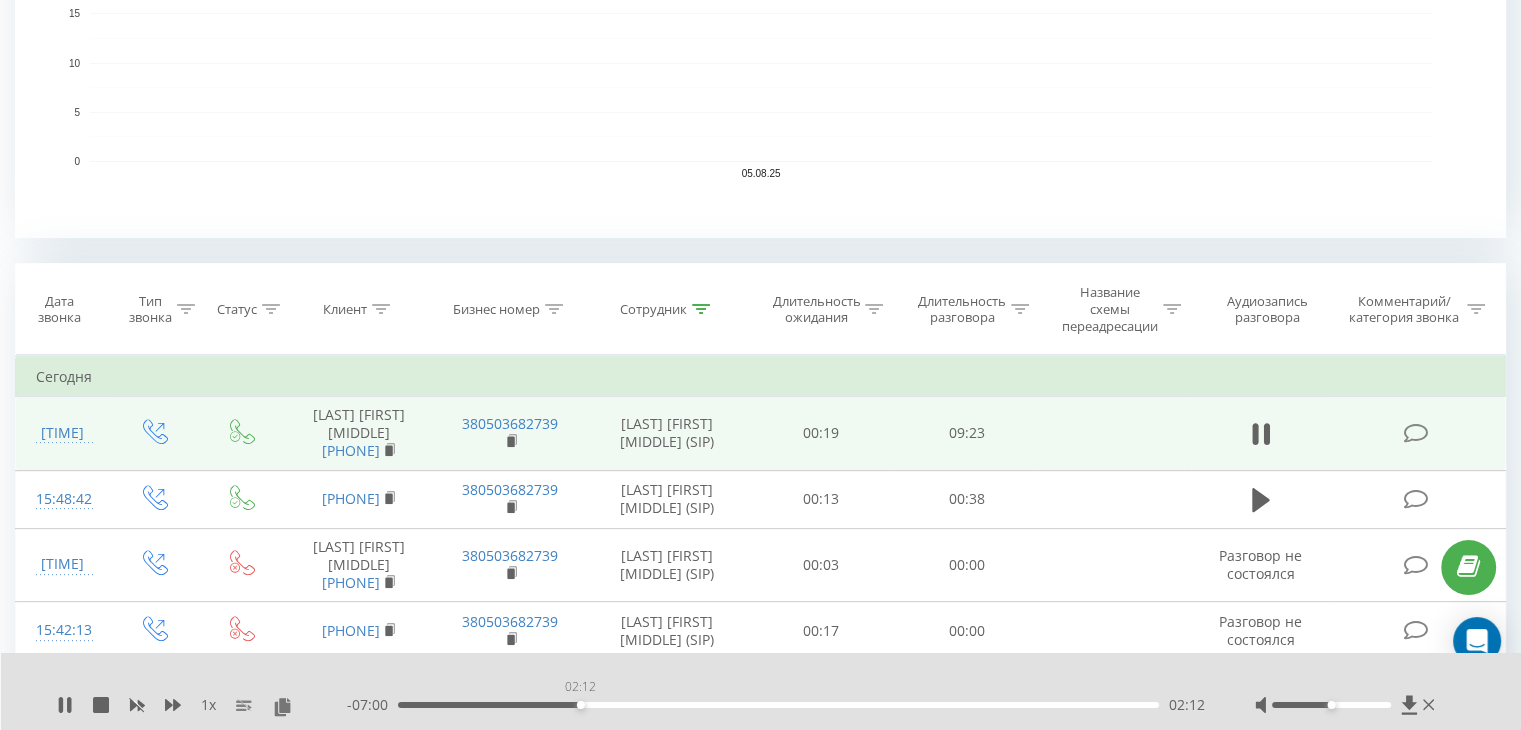 click on "02:12" at bounding box center (778, 705) 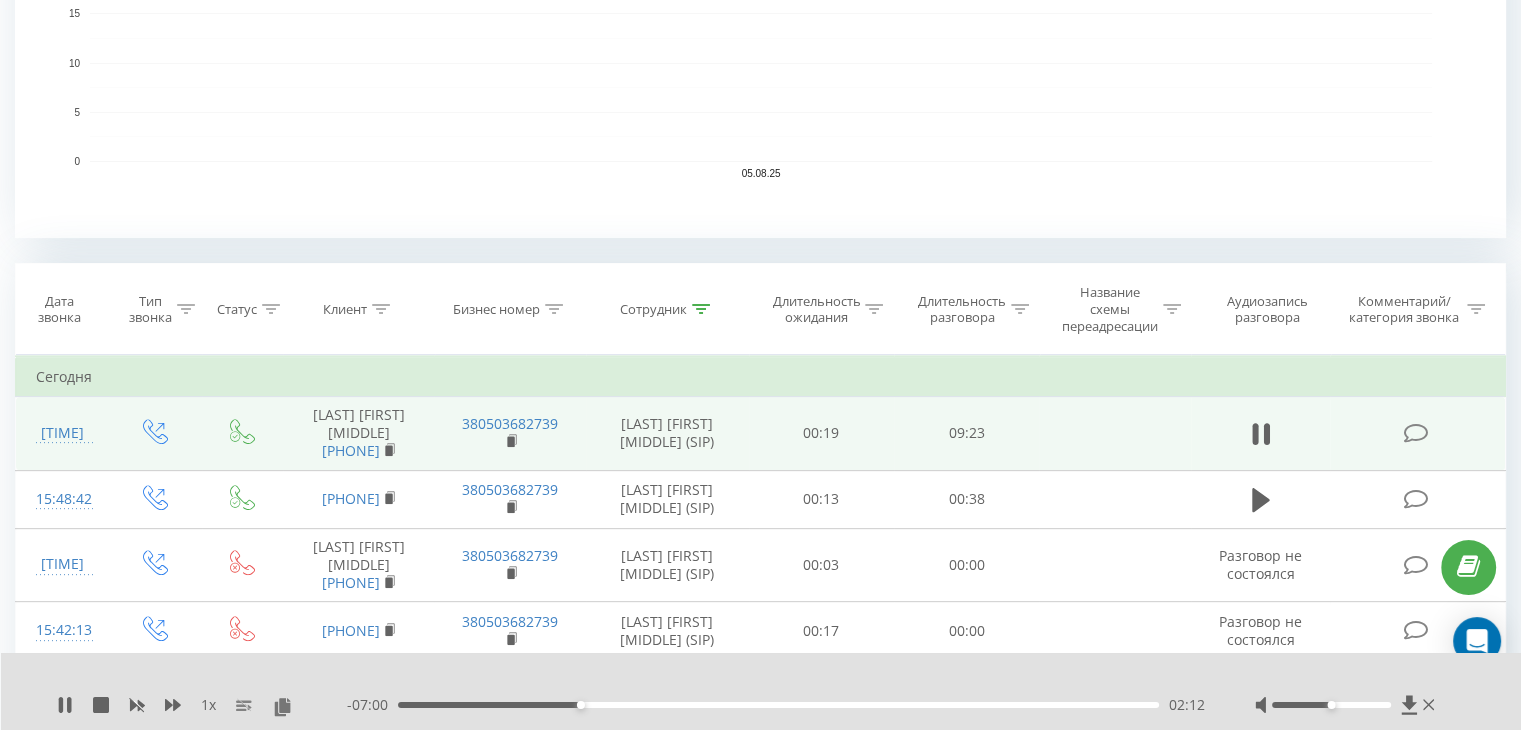 click on "02:12" at bounding box center (778, 705) 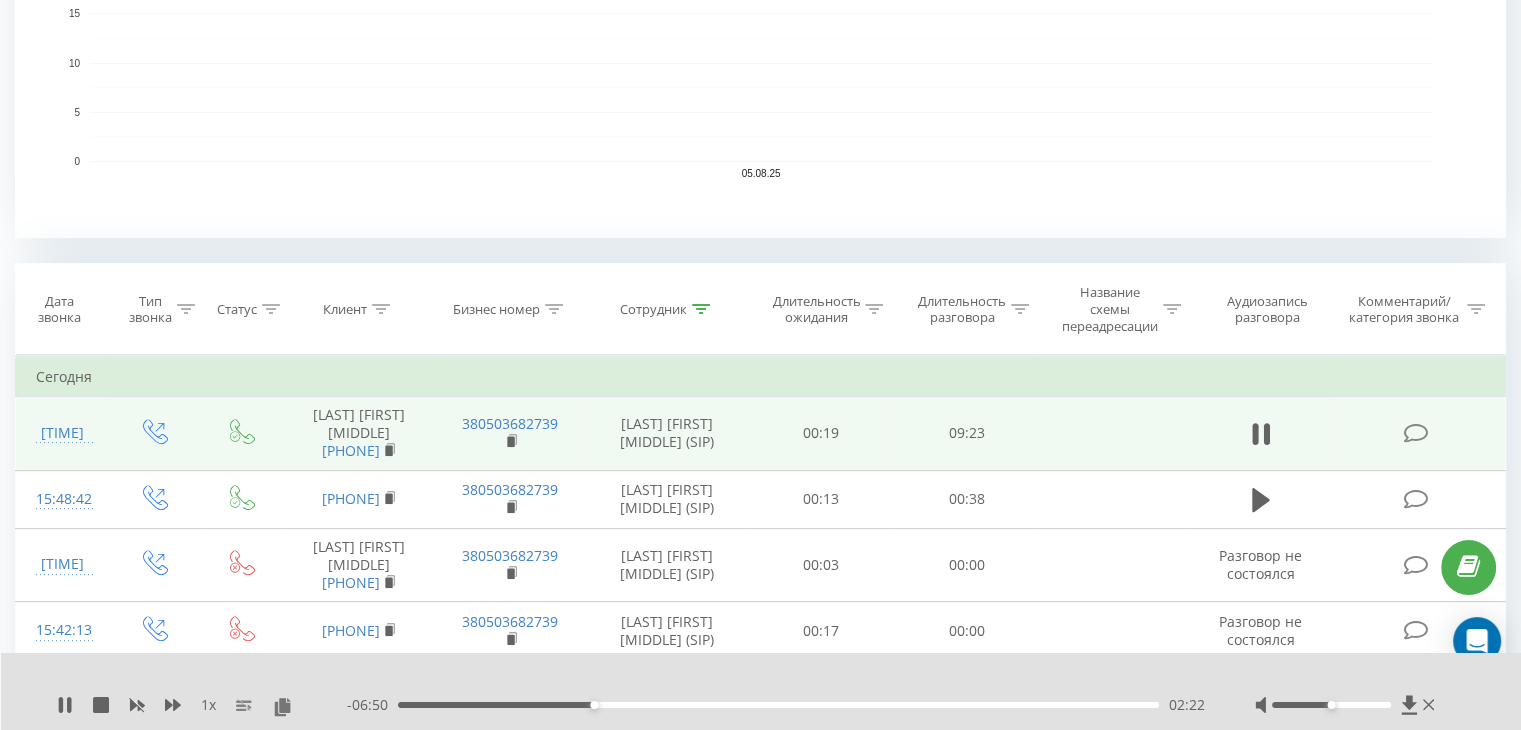 click on "02:22" at bounding box center (778, 705) 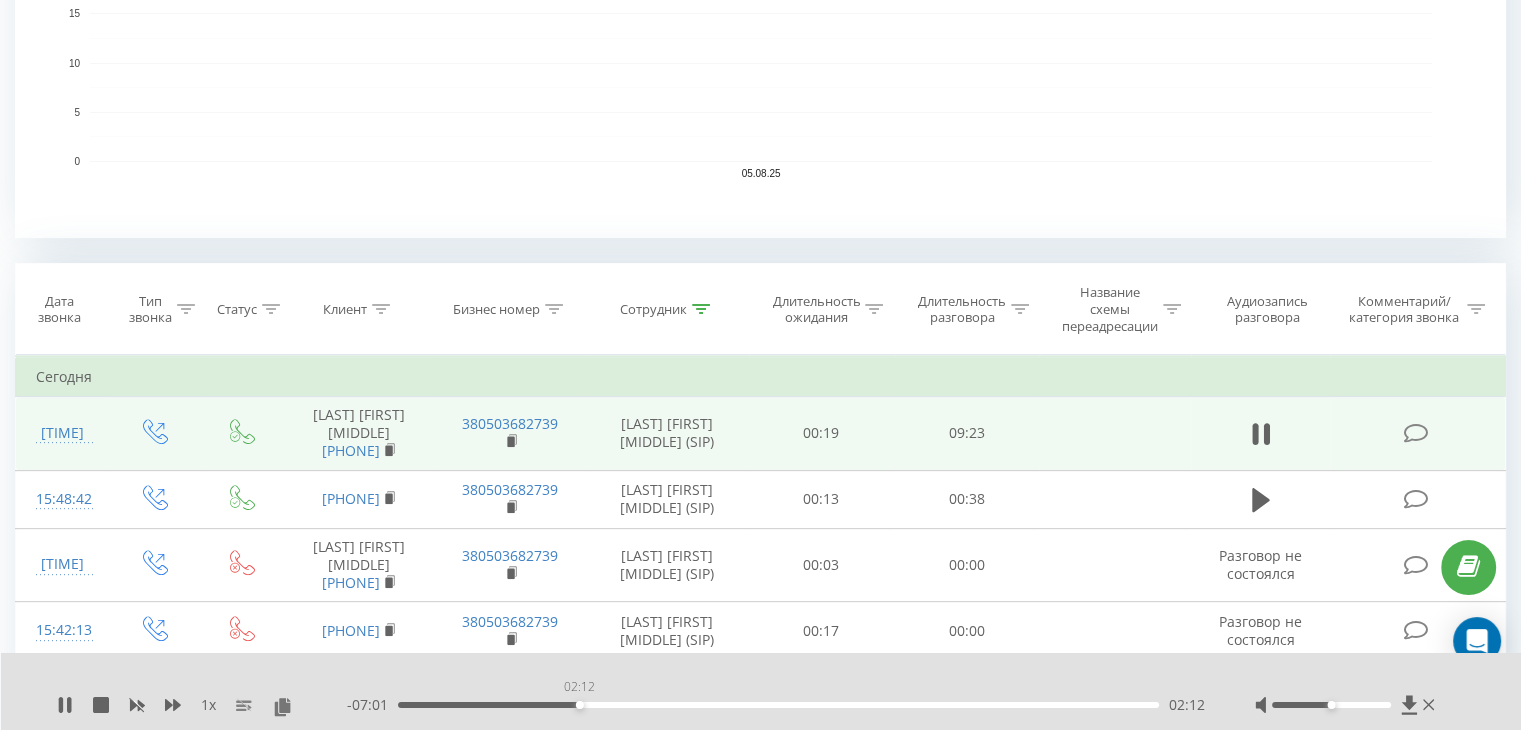 click on "02:12" at bounding box center (778, 705) 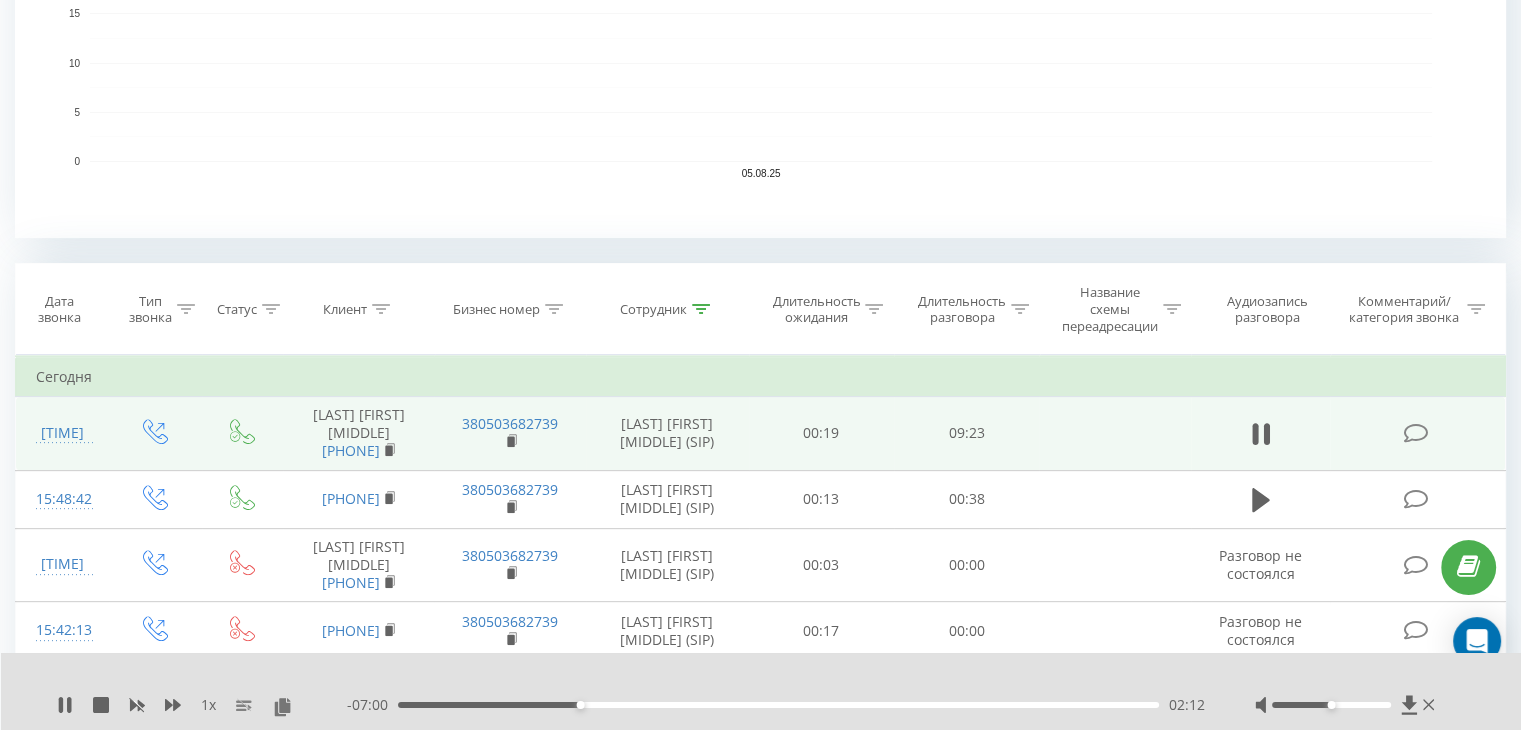 click on "02:12" at bounding box center (778, 705) 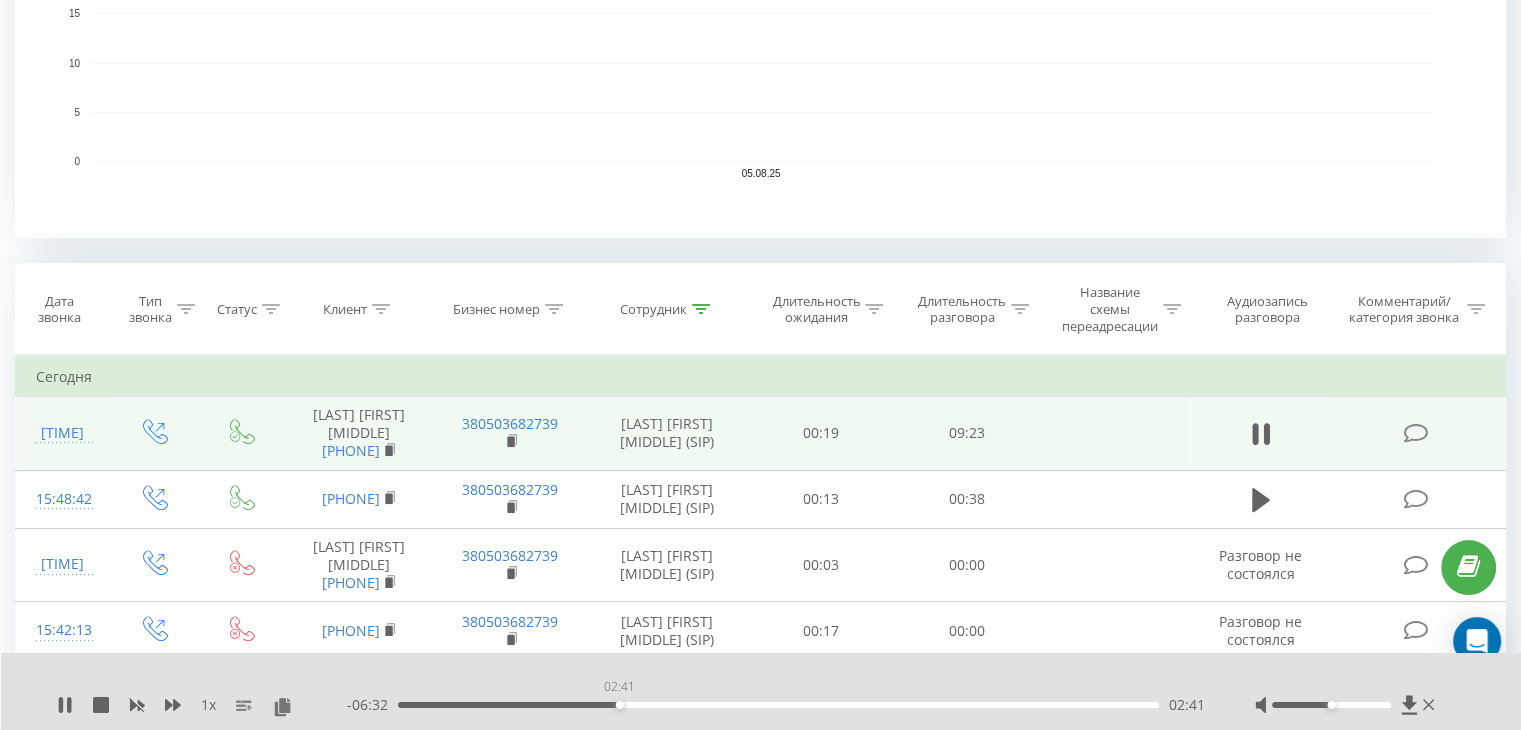 click on "02:41" at bounding box center (778, 705) 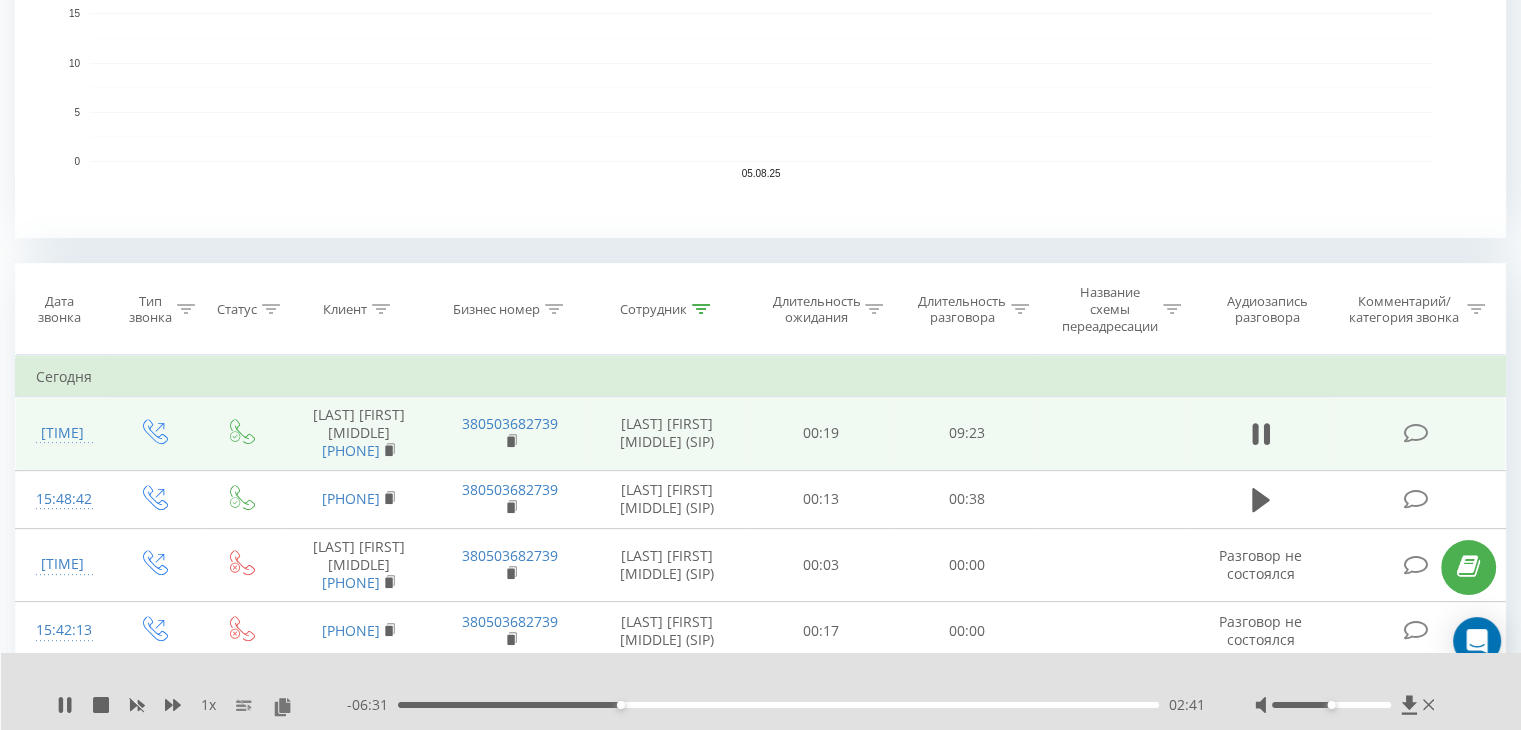 click on "02:41" at bounding box center [778, 705] 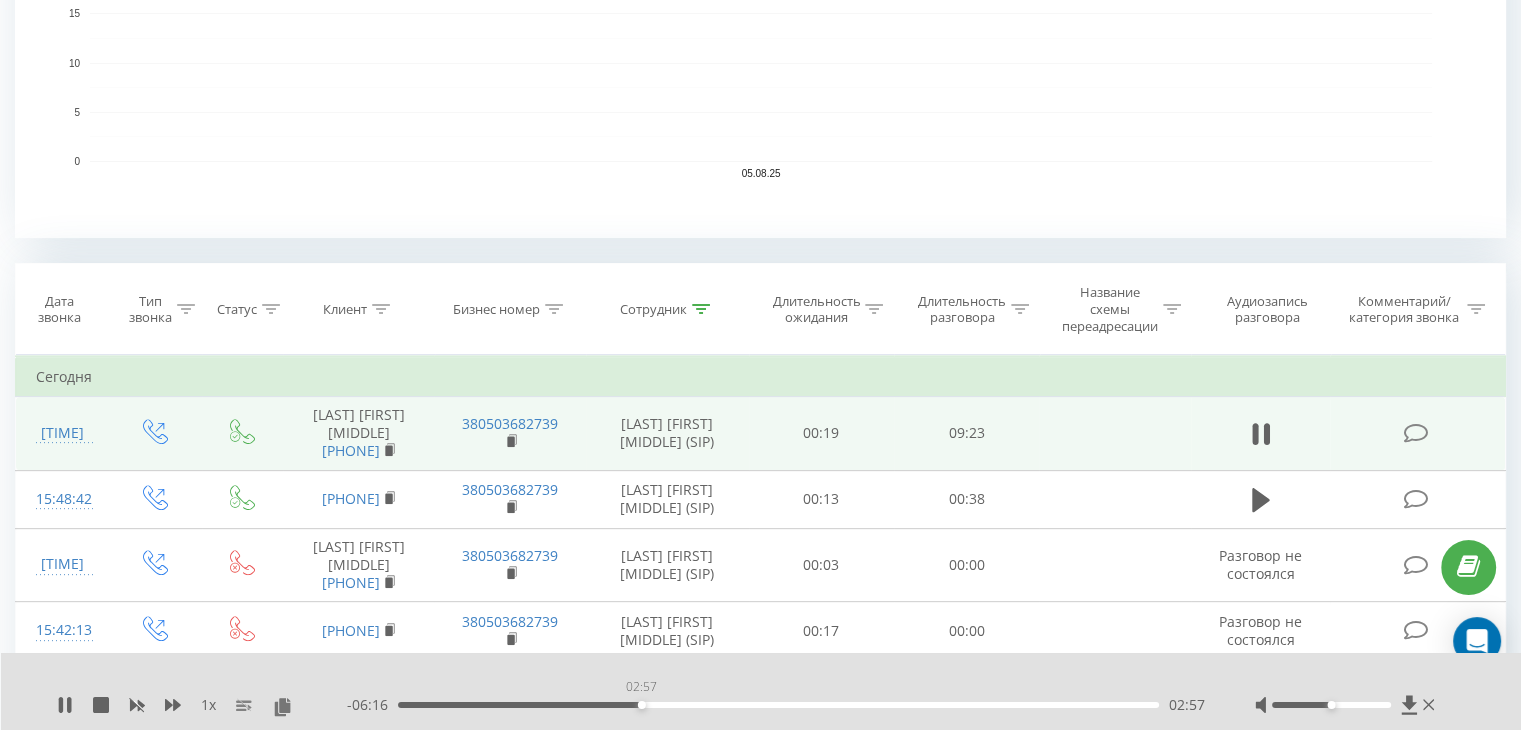 click on "02:57" at bounding box center (778, 705) 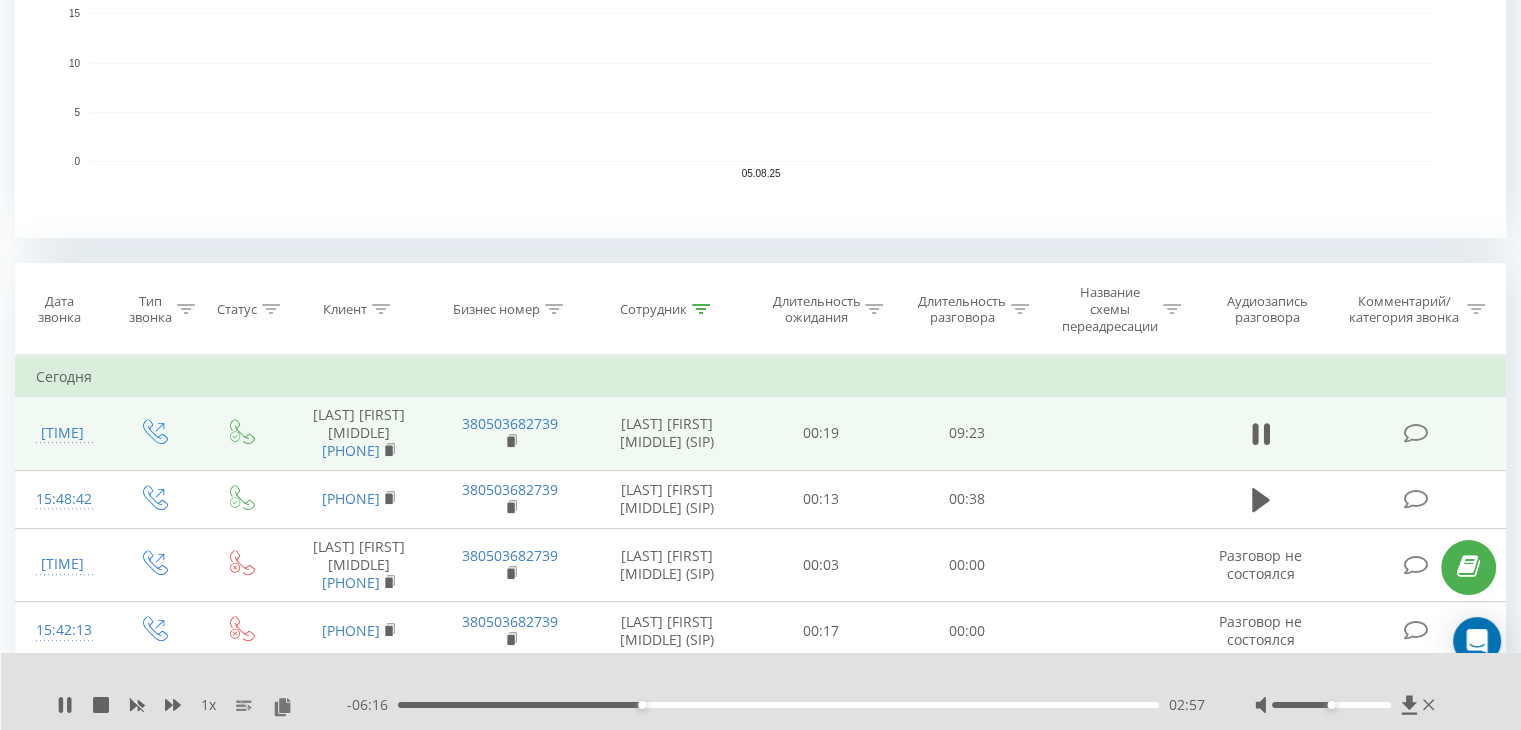 click on "02:57" at bounding box center [778, 705] 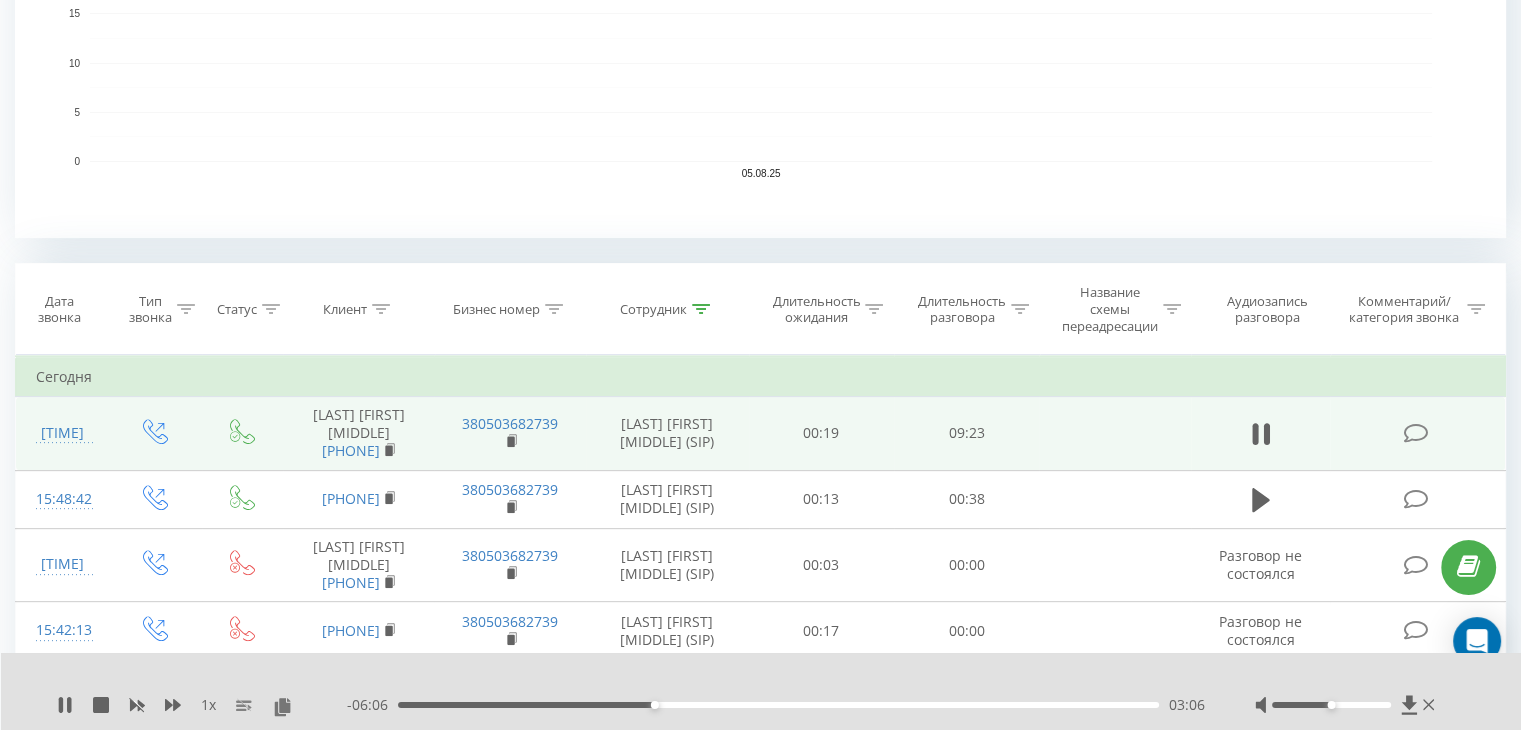 click on "03:06" at bounding box center (778, 705) 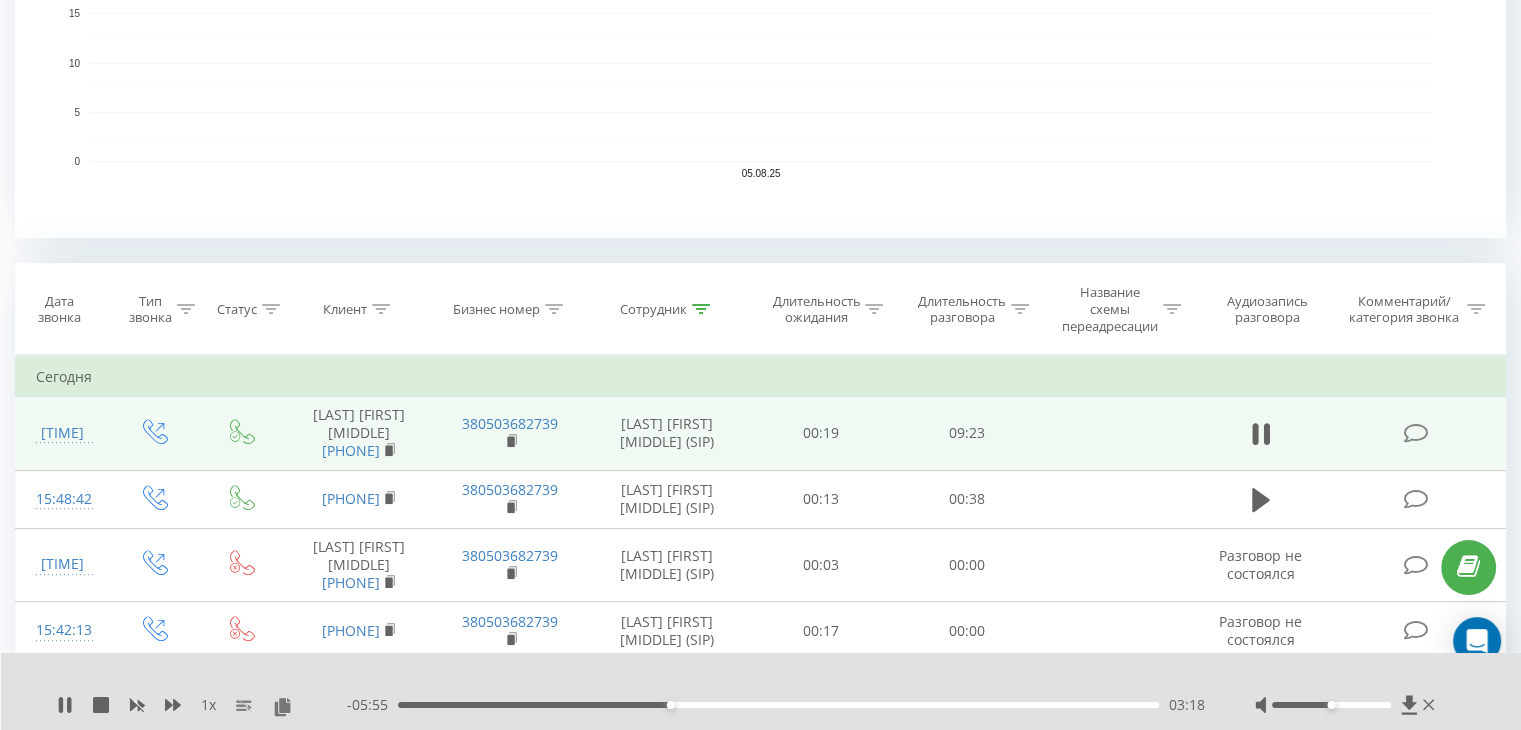 click on "03:18" at bounding box center [778, 705] 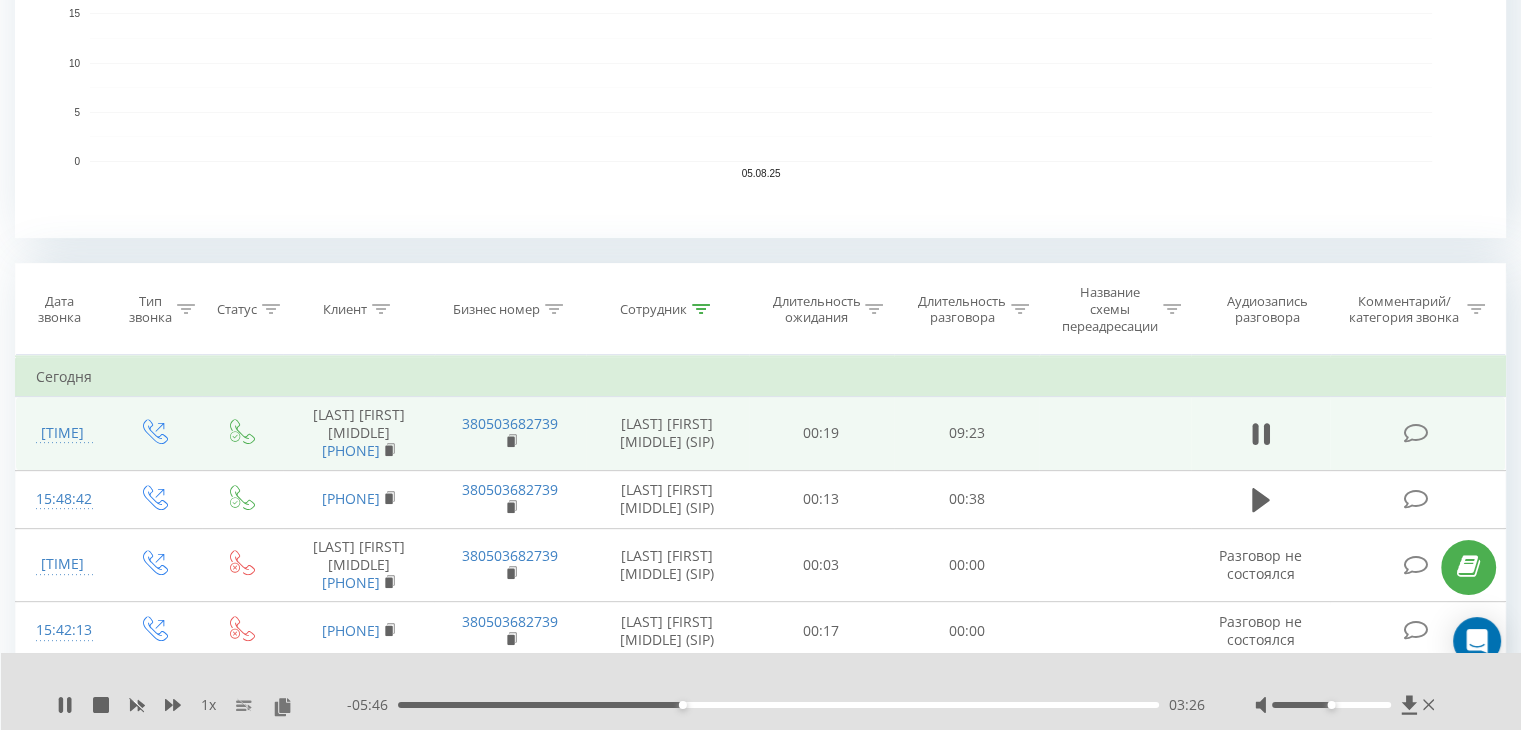 click on "03:26" at bounding box center (778, 705) 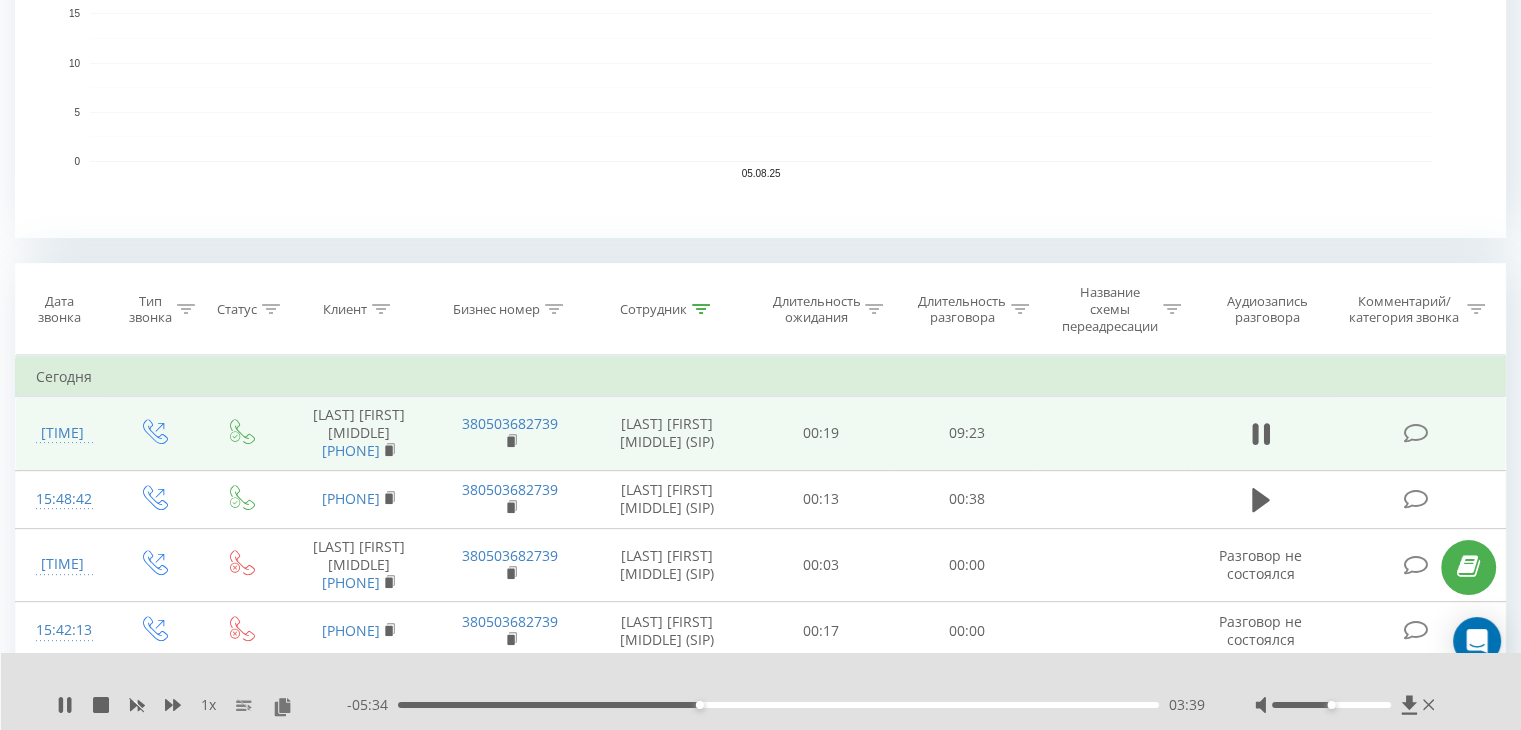 click on "03:39" at bounding box center [778, 705] 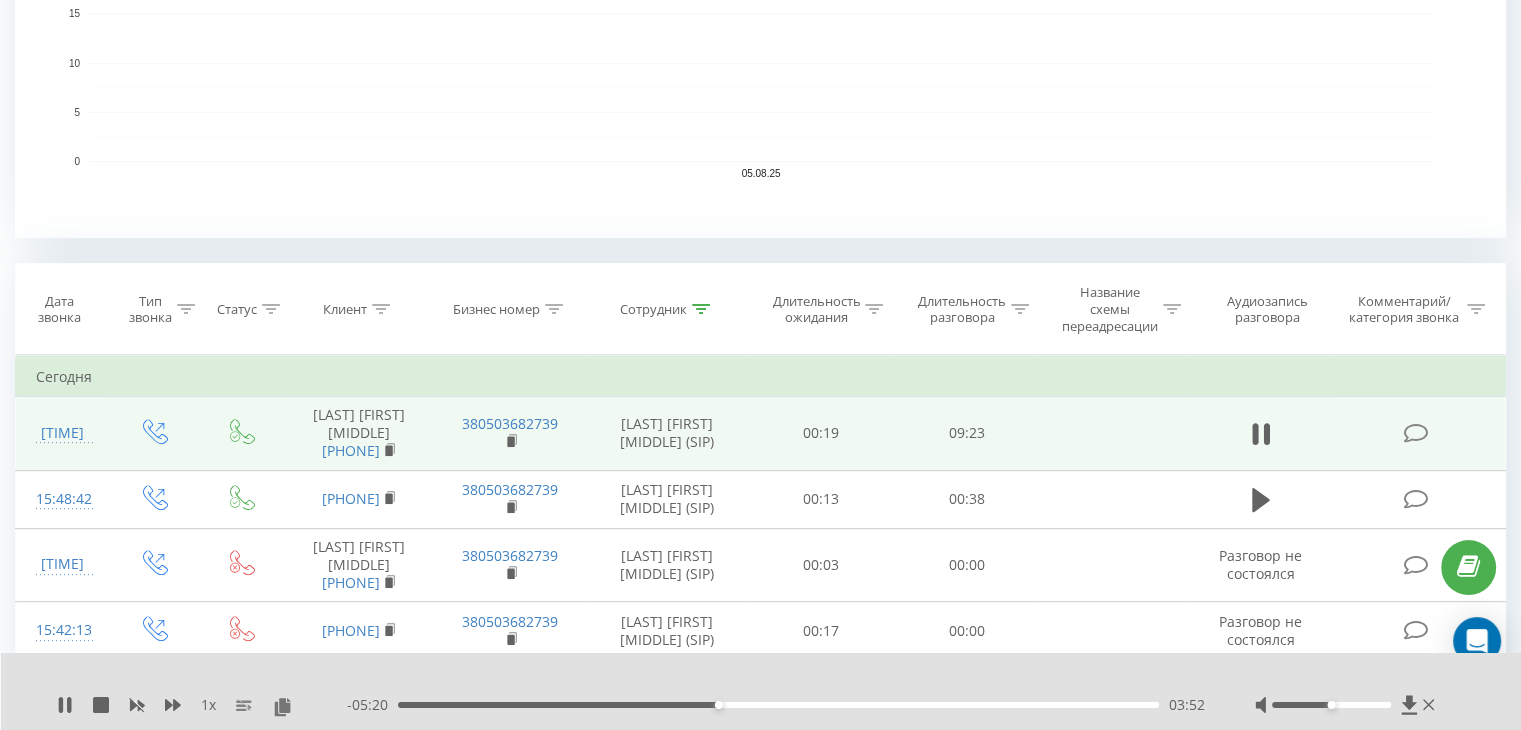 click on "03:52" at bounding box center (778, 705) 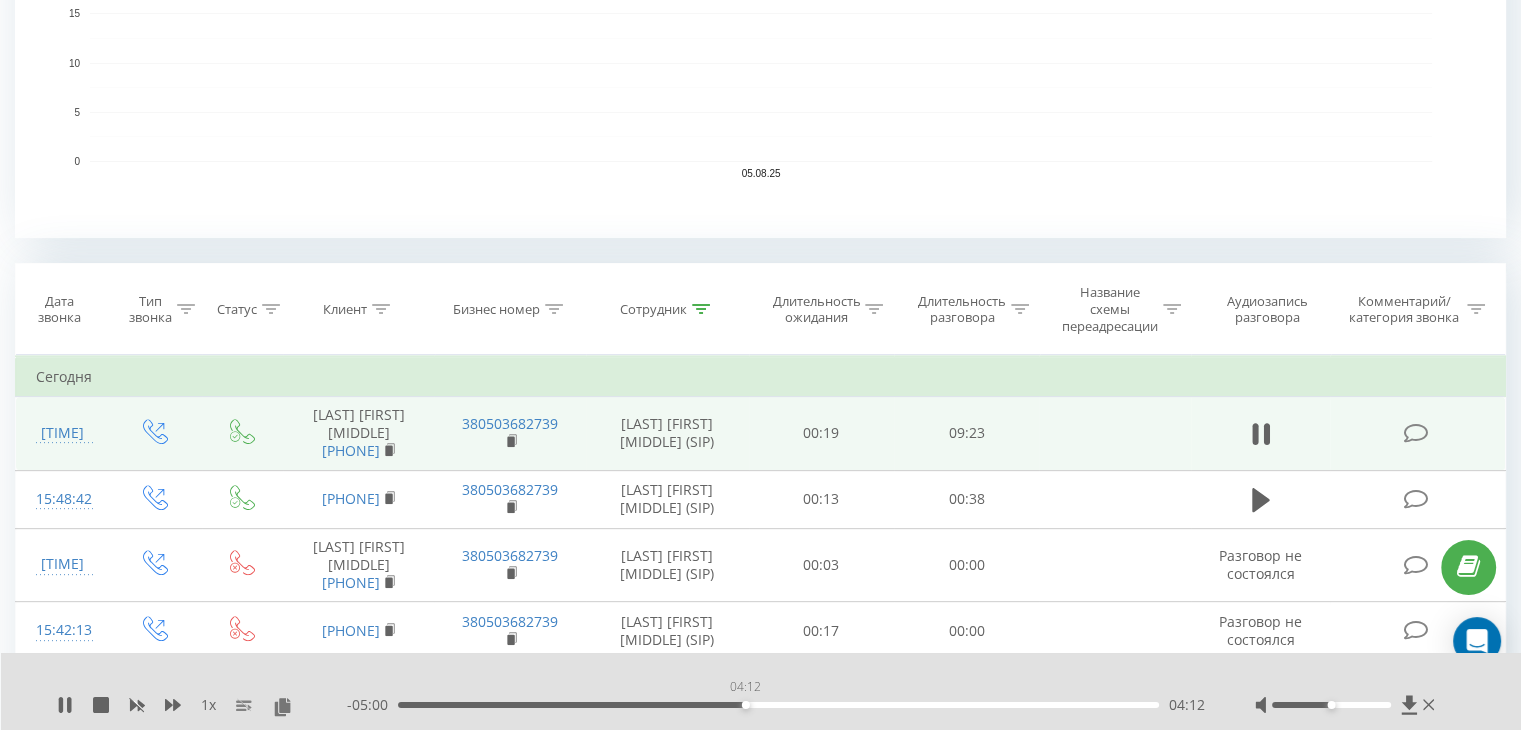 click on "04:12" at bounding box center (778, 705) 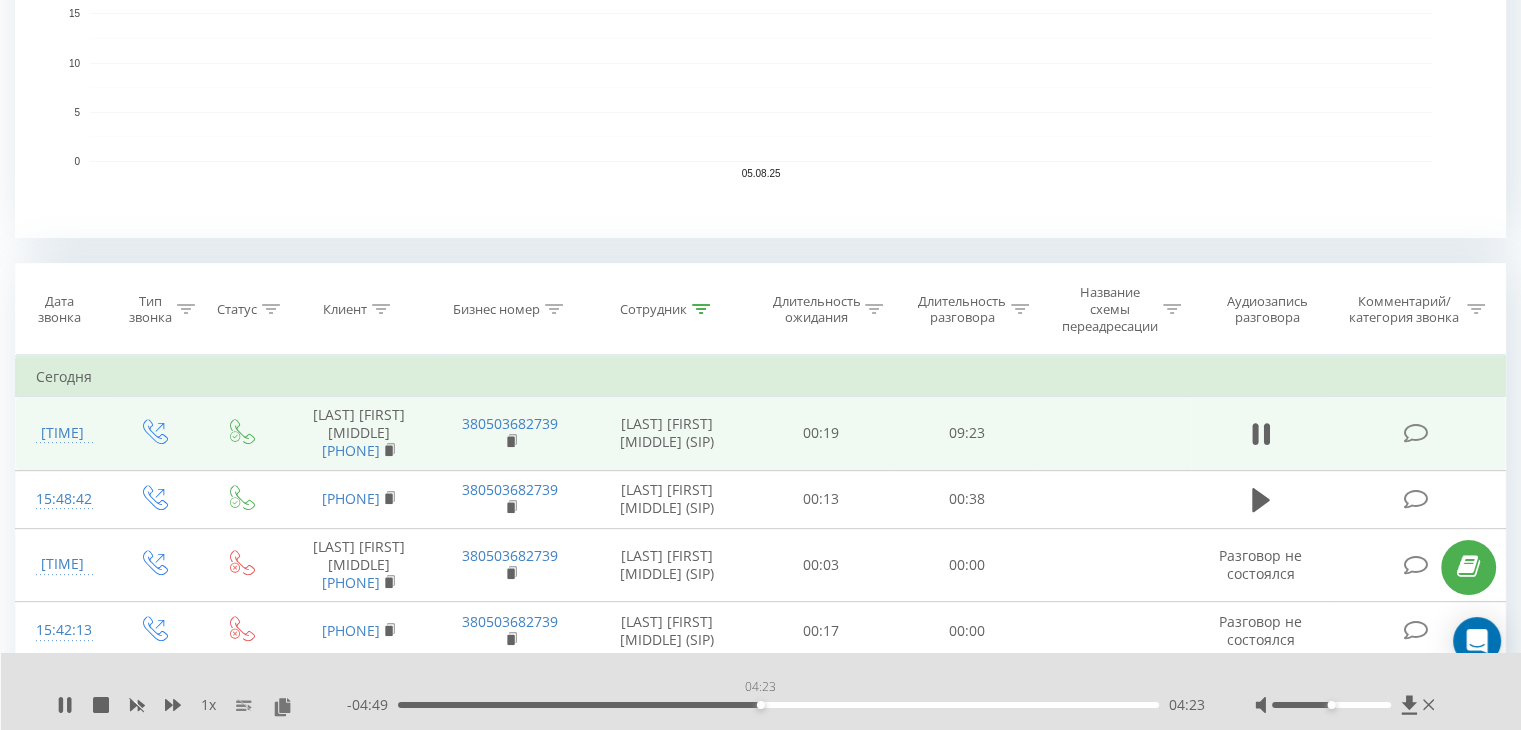 click on "04:23" at bounding box center [778, 705] 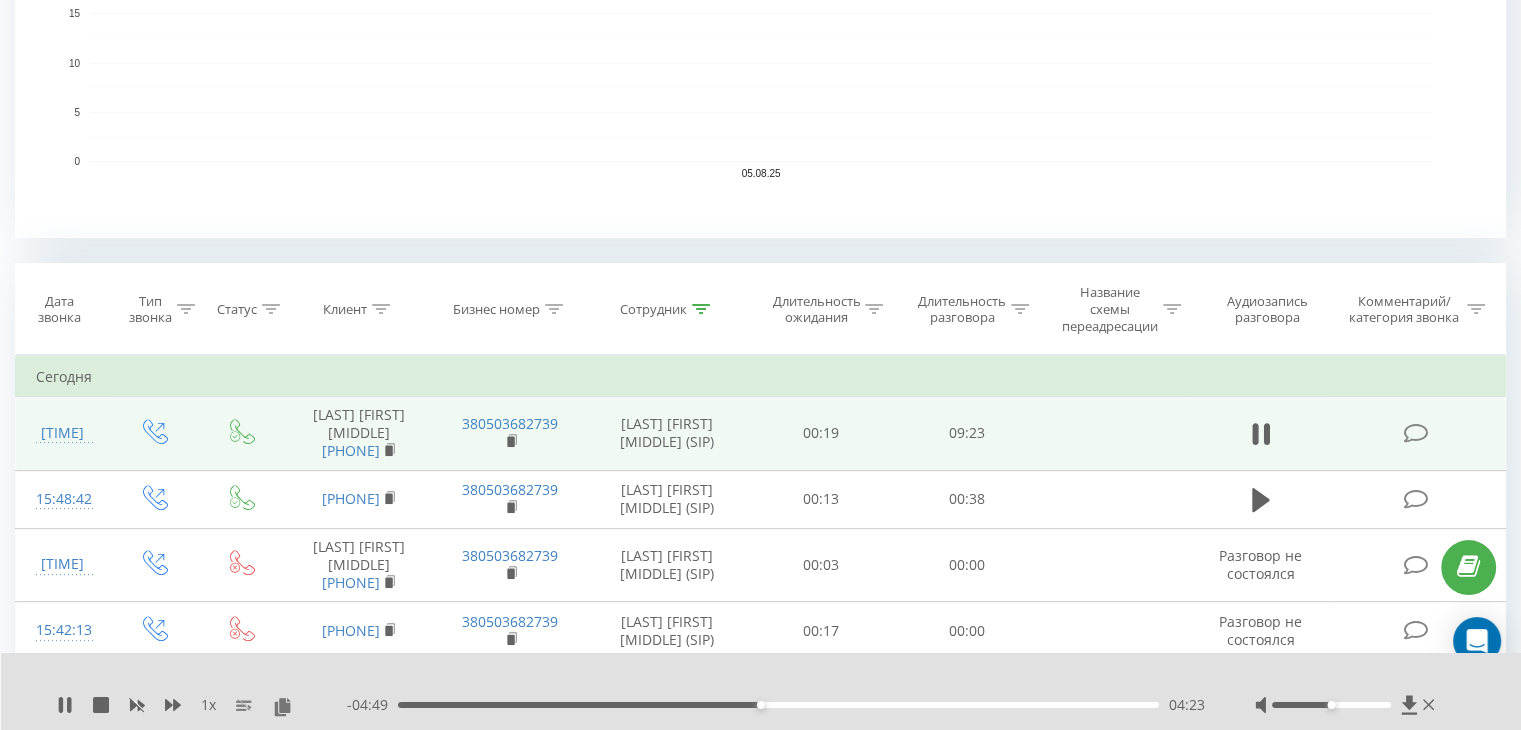 click on "04:23" at bounding box center (778, 705) 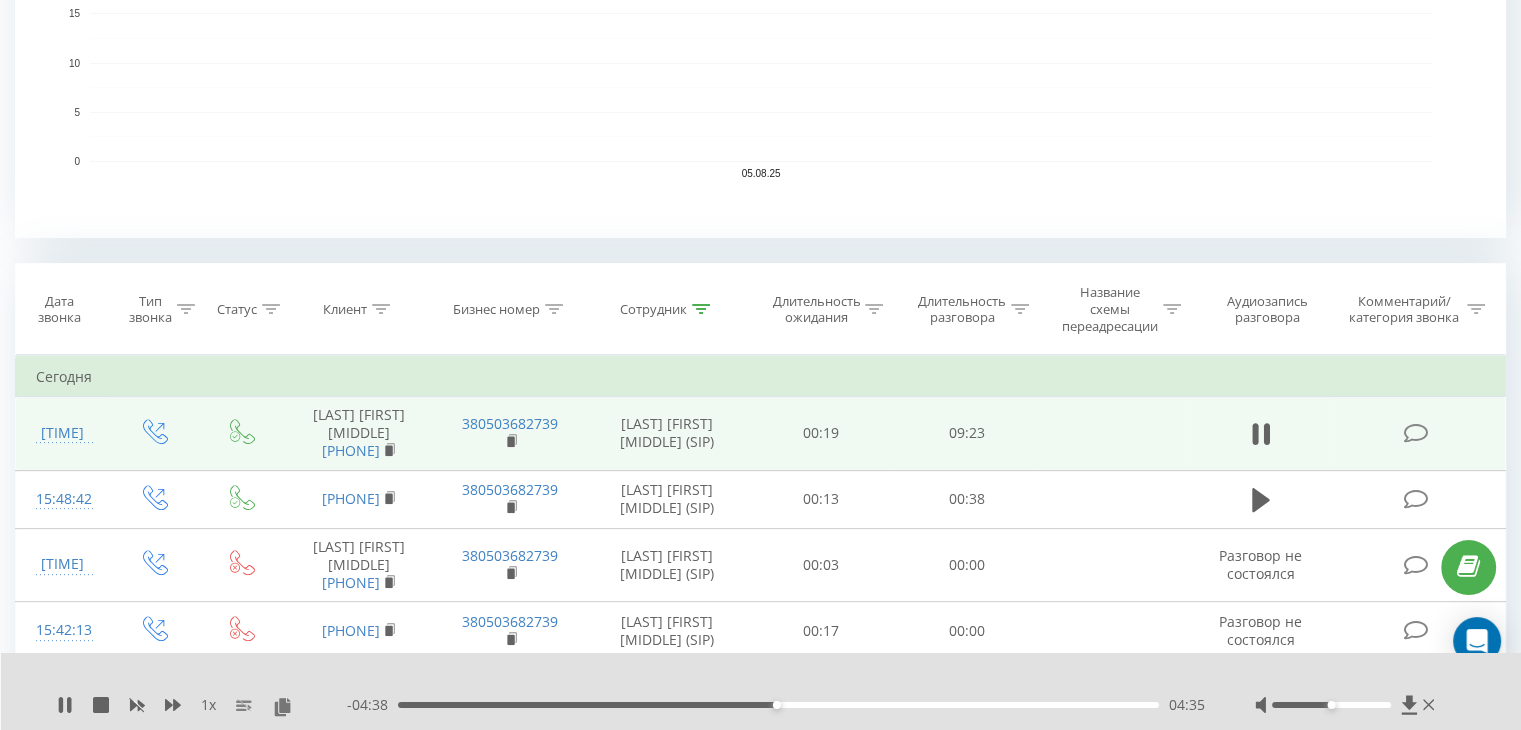 click on "04:35" at bounding box center (778, 705) 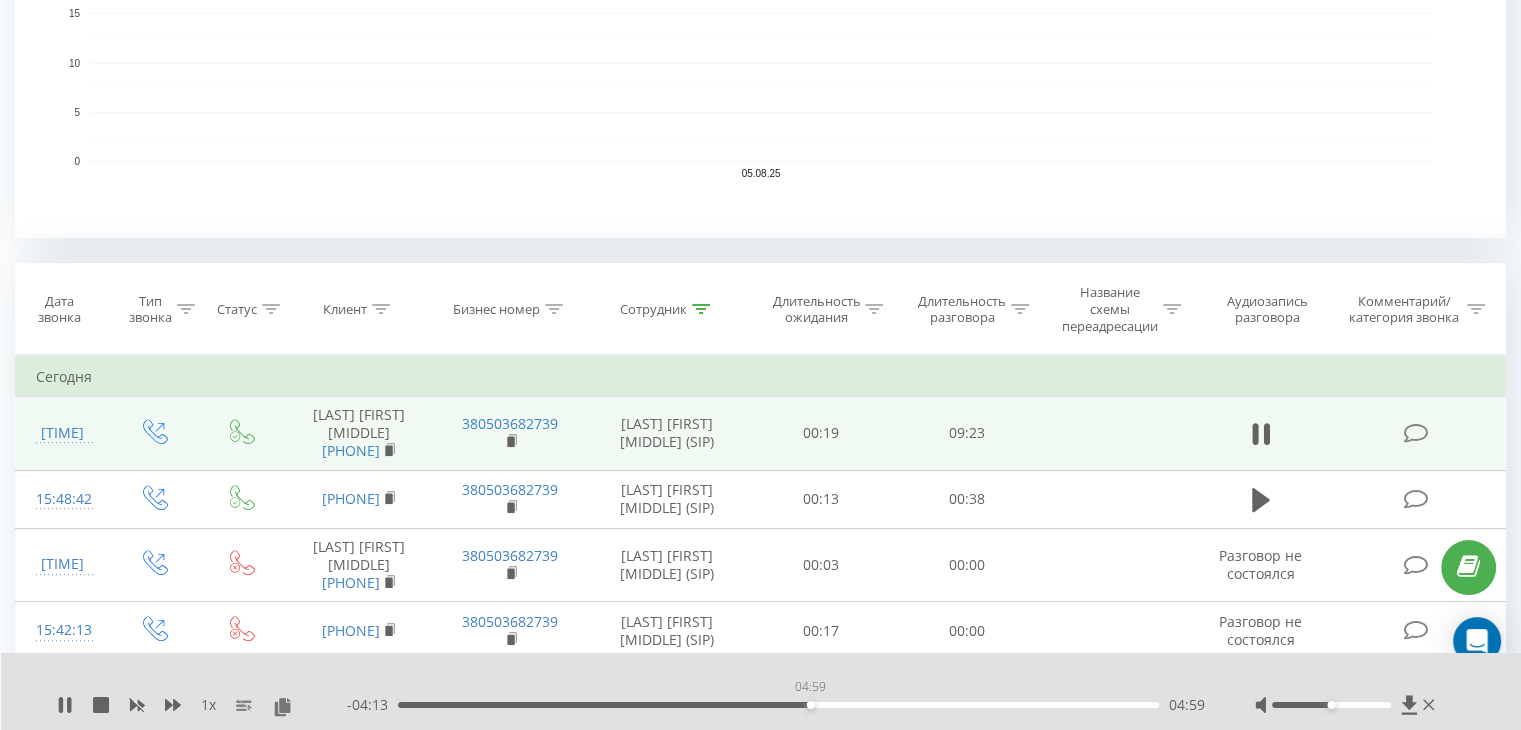 click on "04:59" at bounding box center (778, 705) 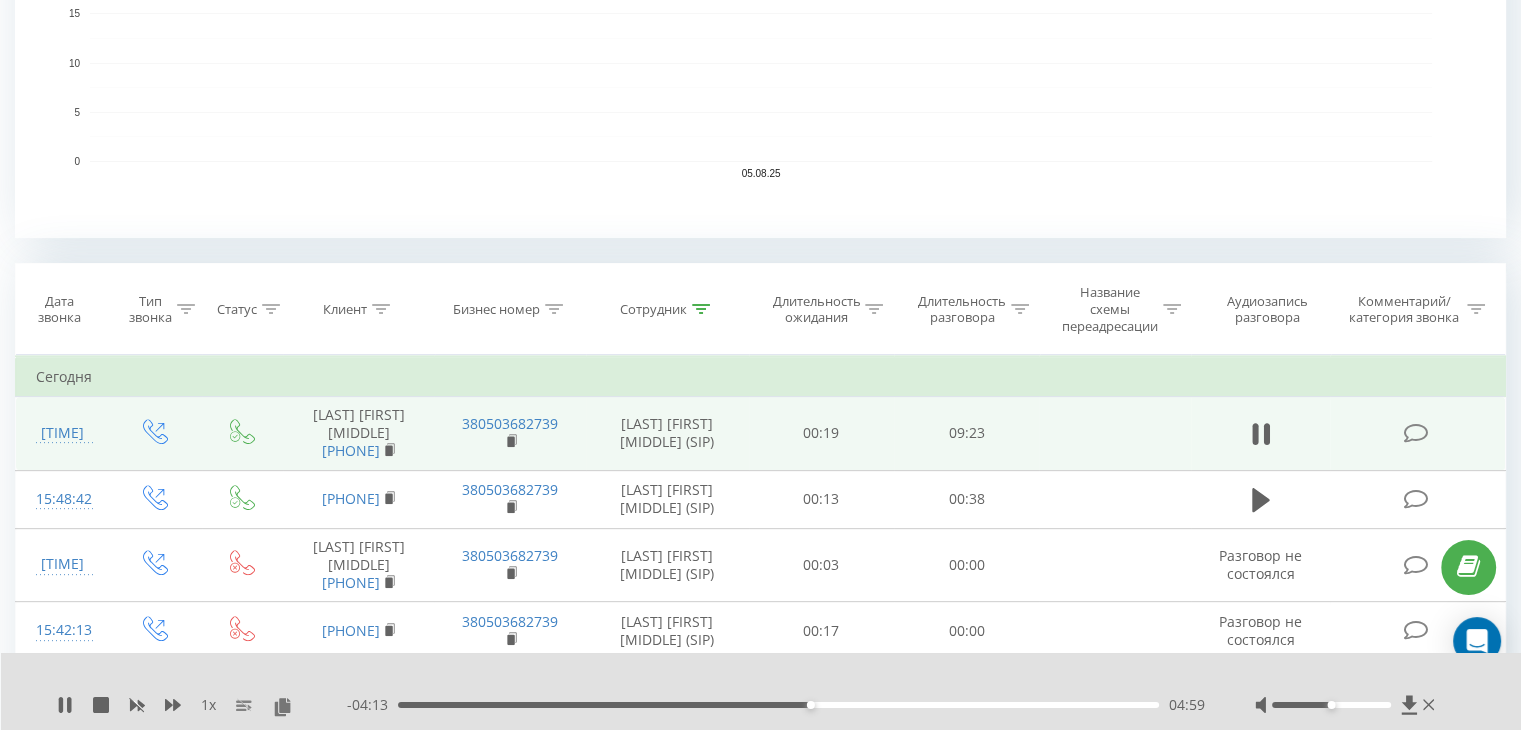 click on "04:59" at bounding box center (778, 705) 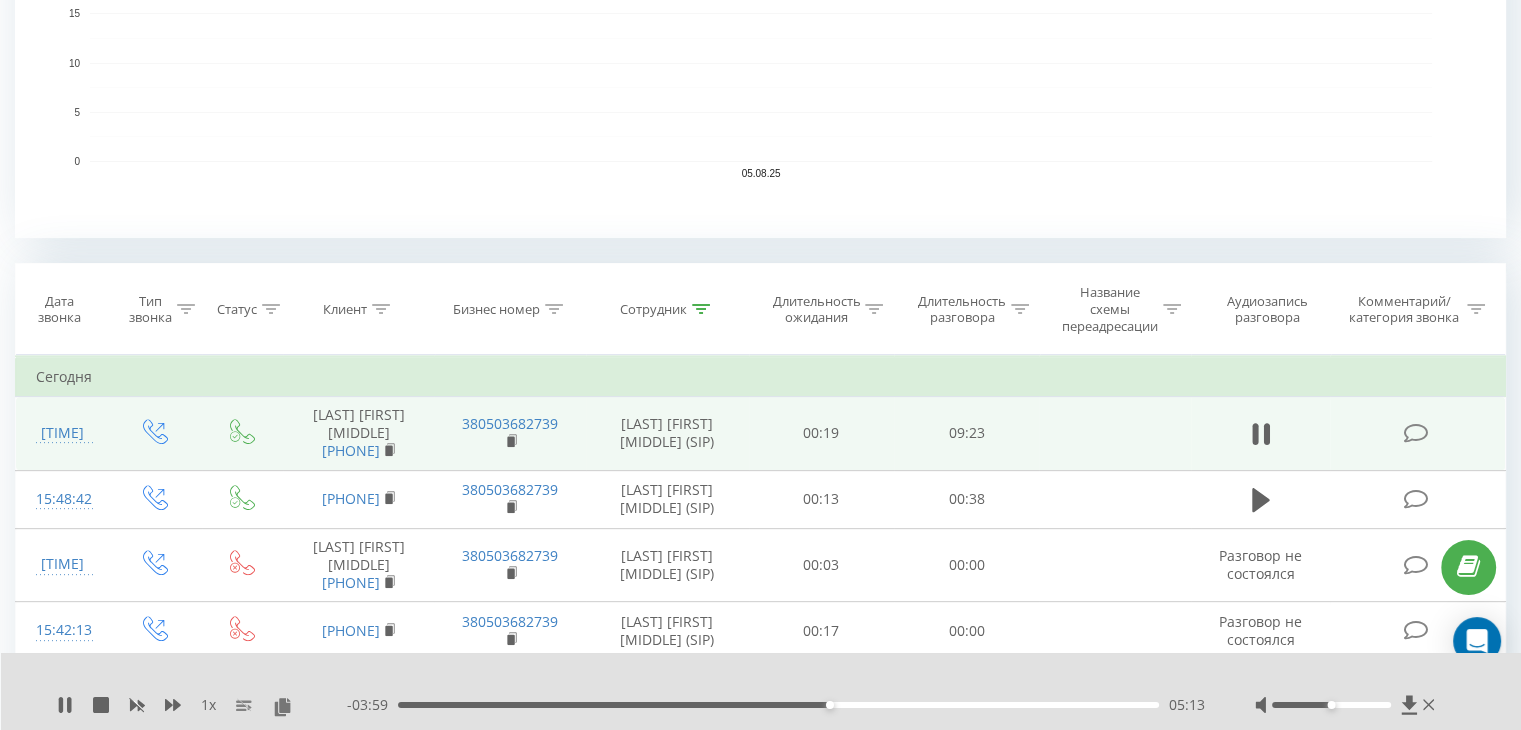 click on "05:13" at bounding box center (778, 705) 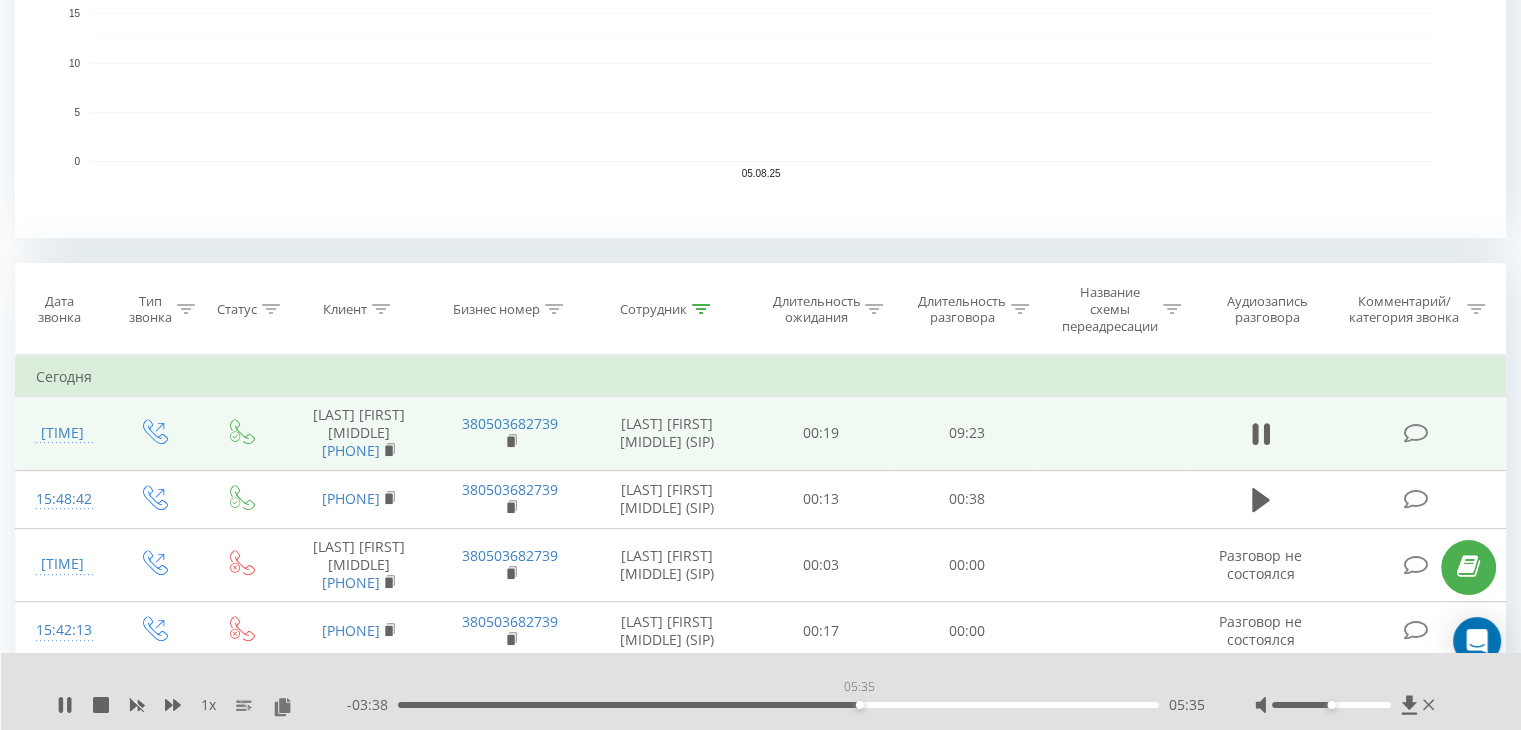 click on "05:35" at bounding box center (778, 705) 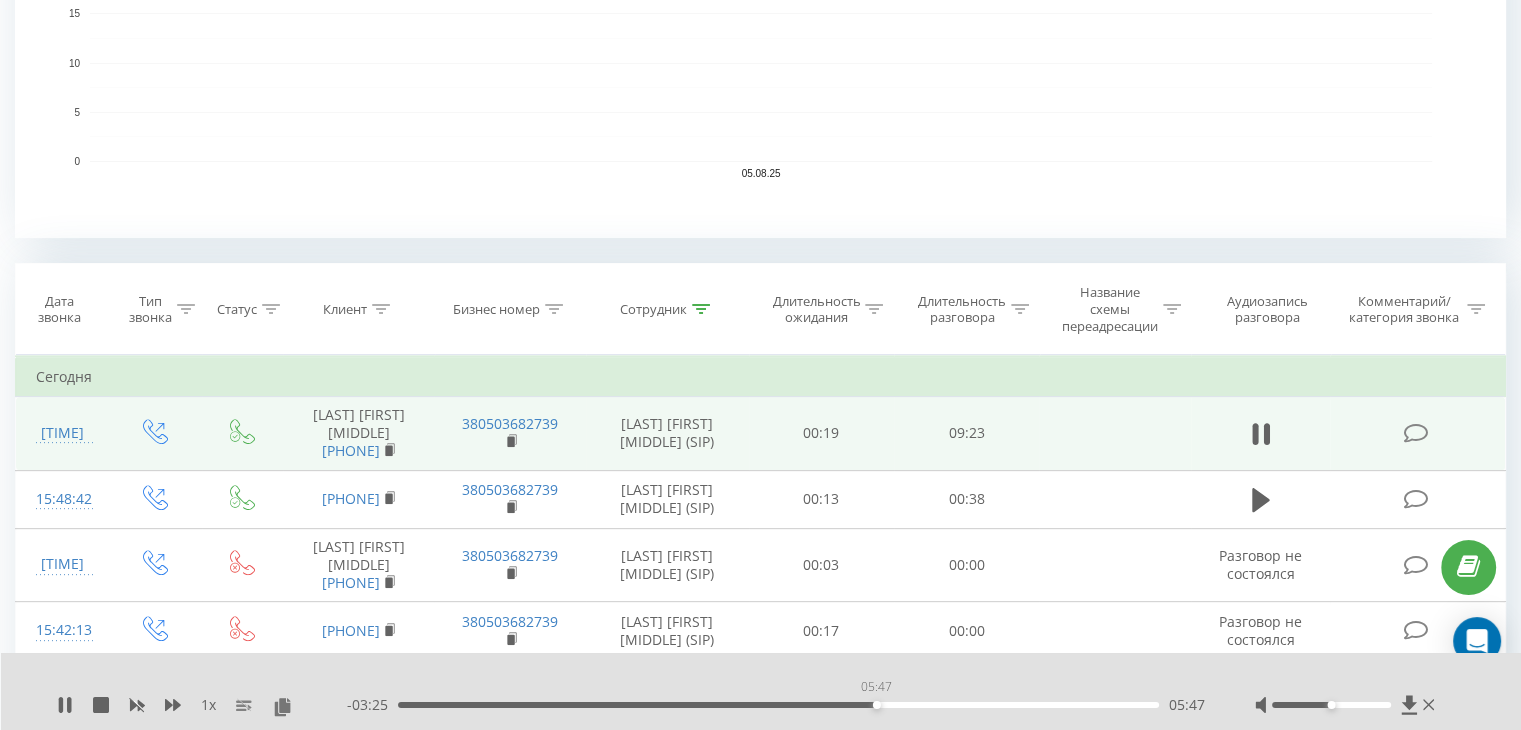 click on "05:47" at bounding box center [778, 705] 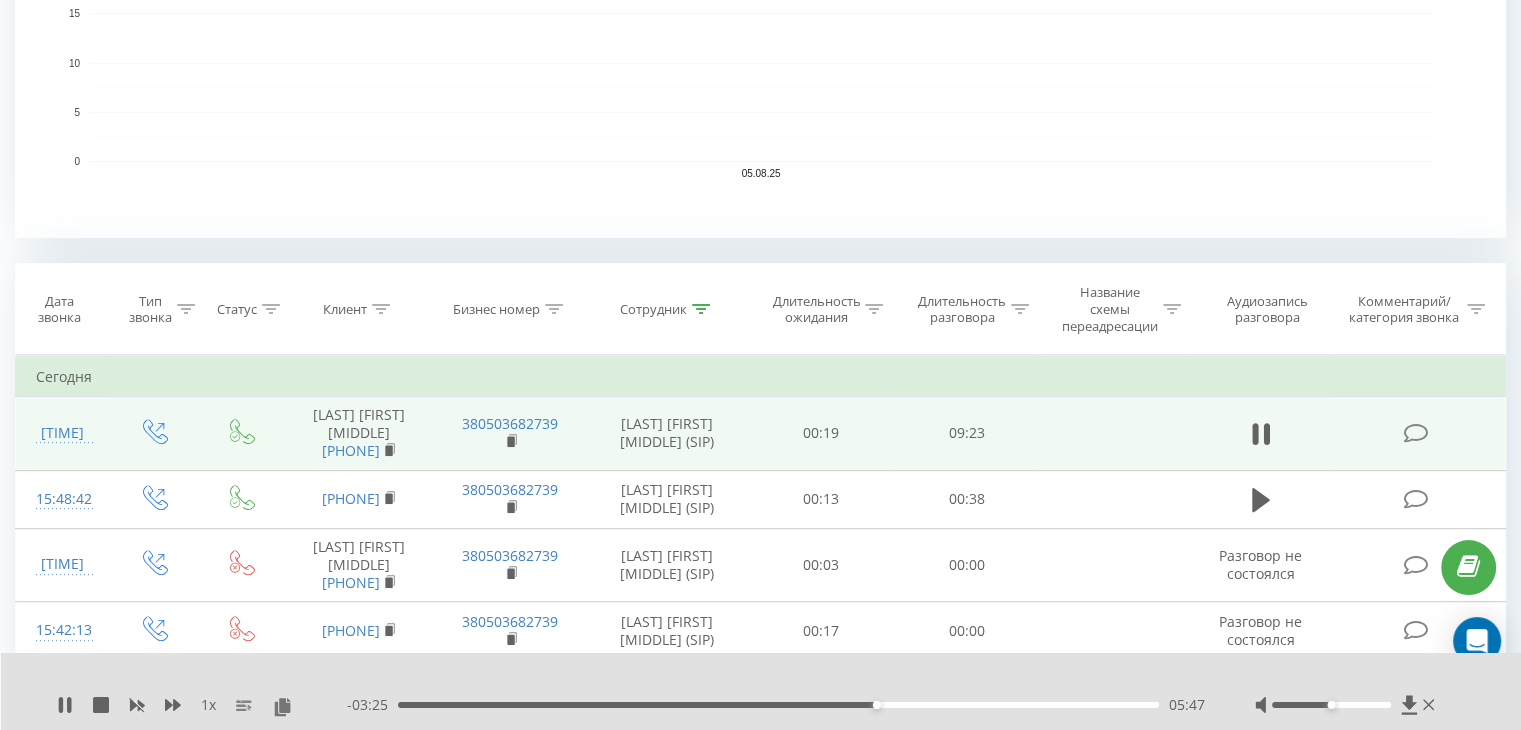 click on "05:47" at bounding box center (778, 705) 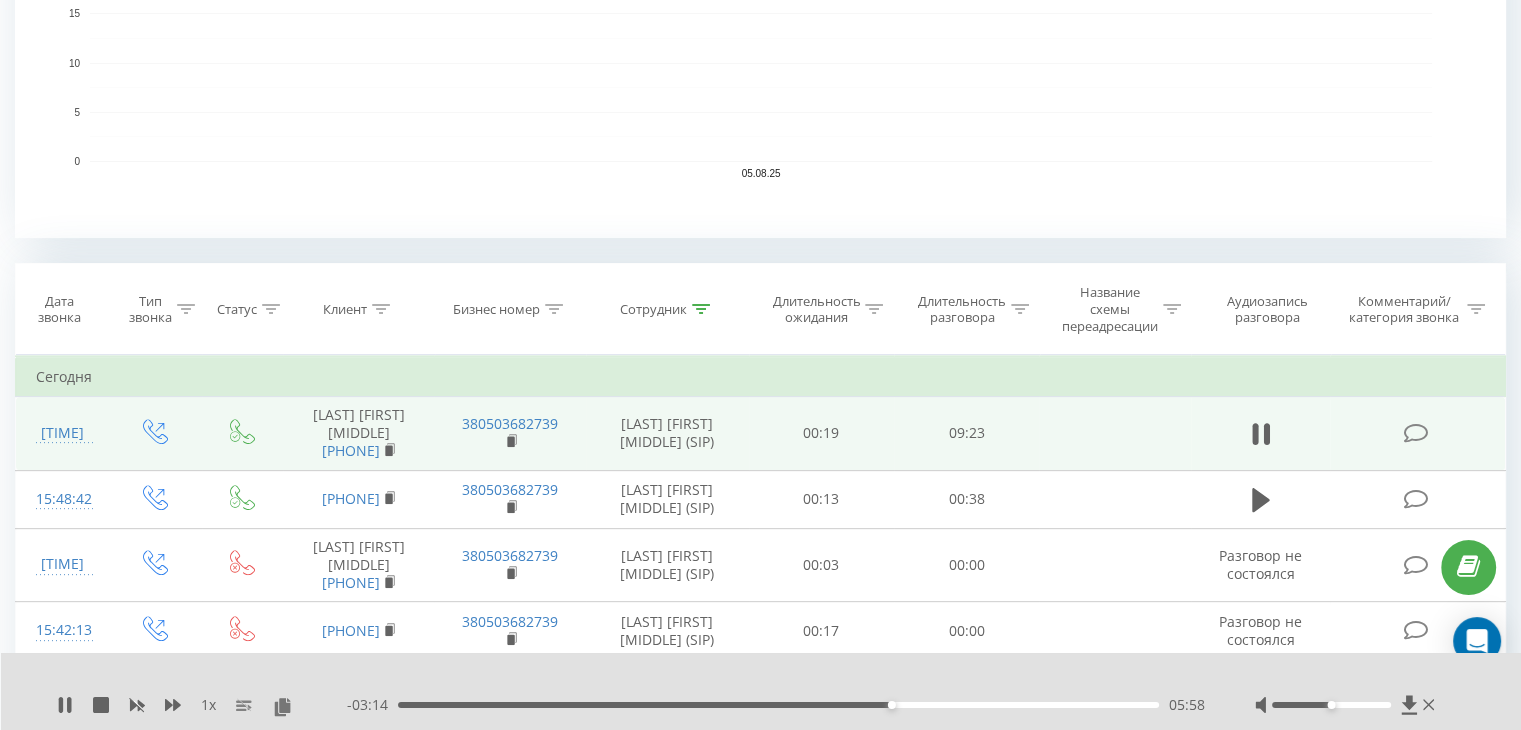 click on "05:58" at bounding box center (778, 705) 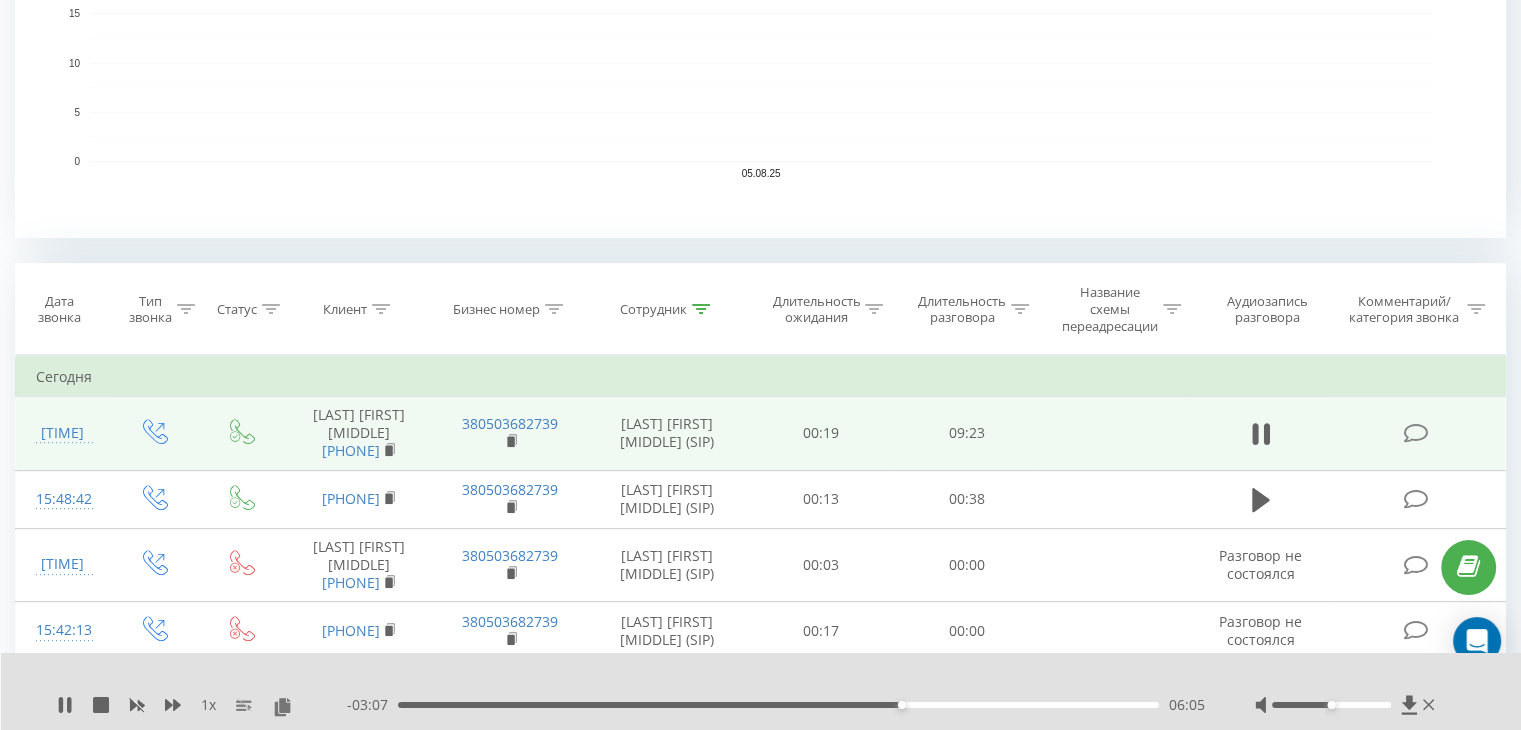 click on "06:05" at bounding box center (778, 705) 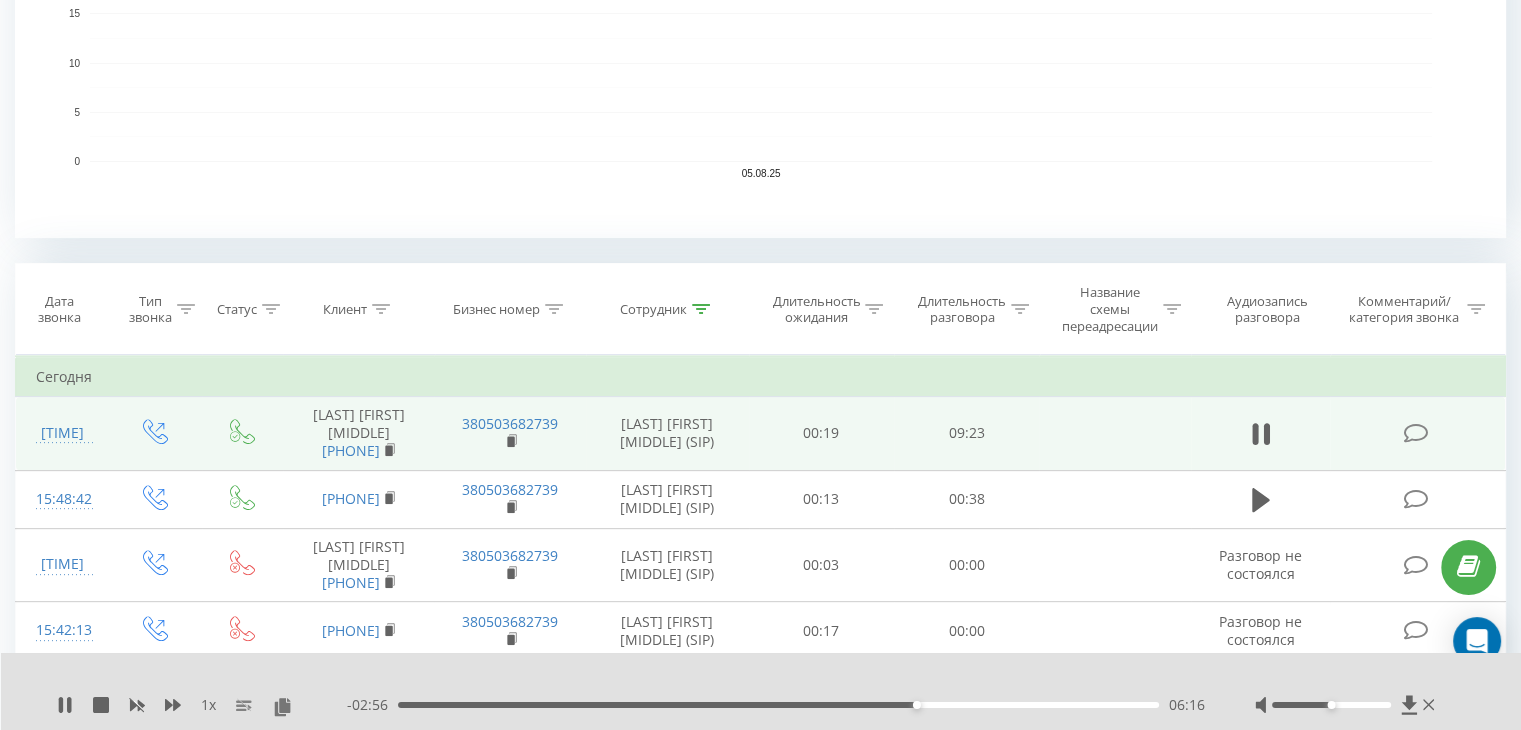 click on "06:16" at bounding box center [778, 705] 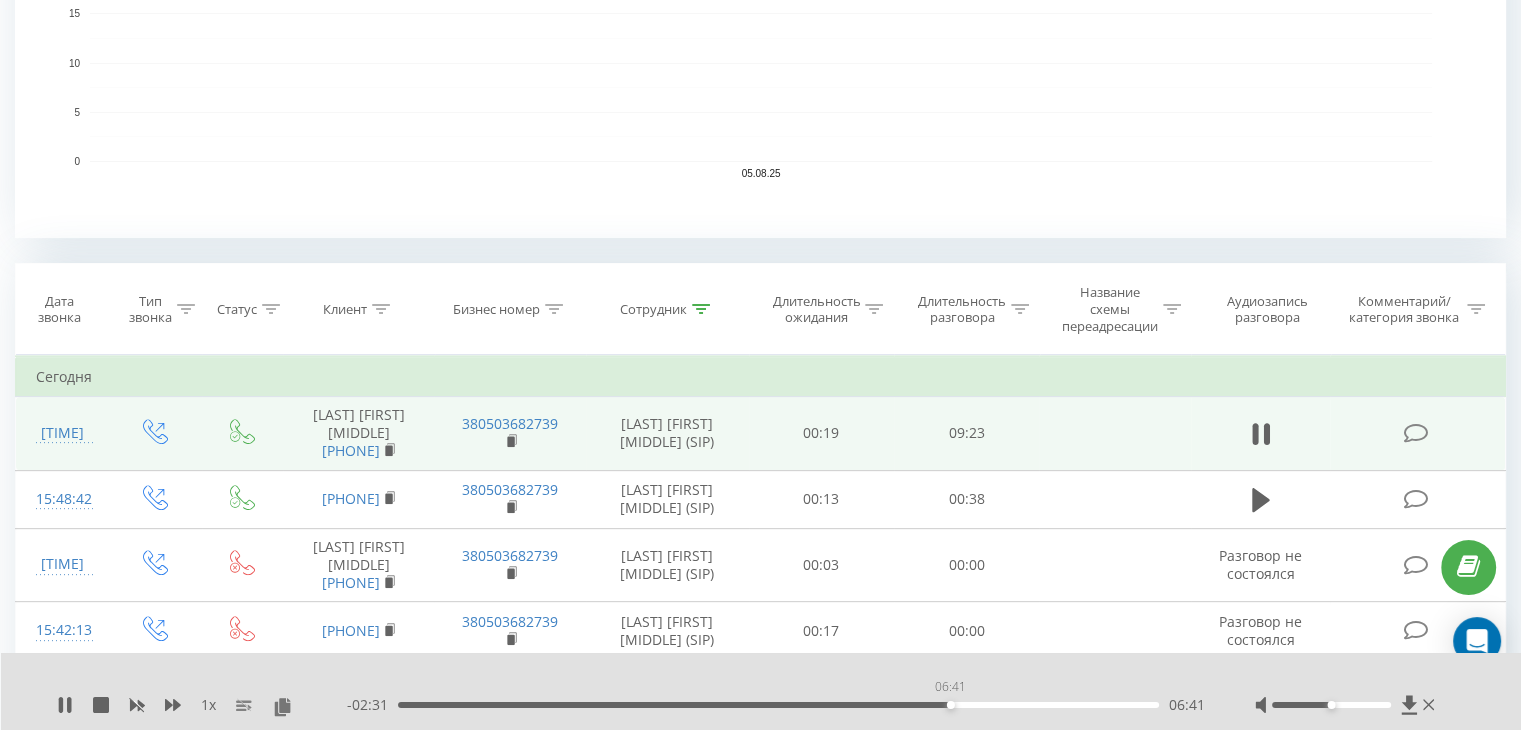 click on "06:41" at bounding box center [778, 705] 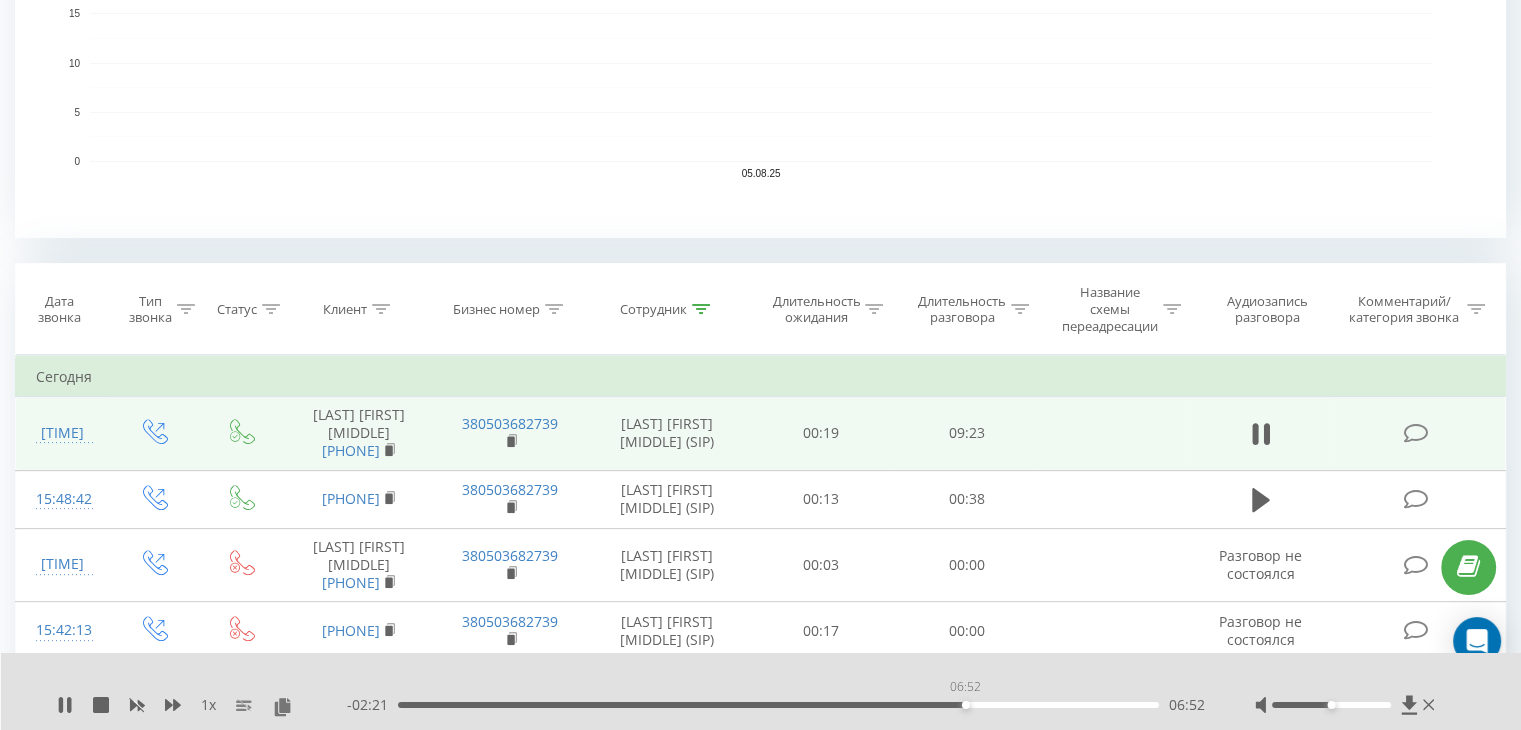 click on "06:52" at bounding box center [778, 705] 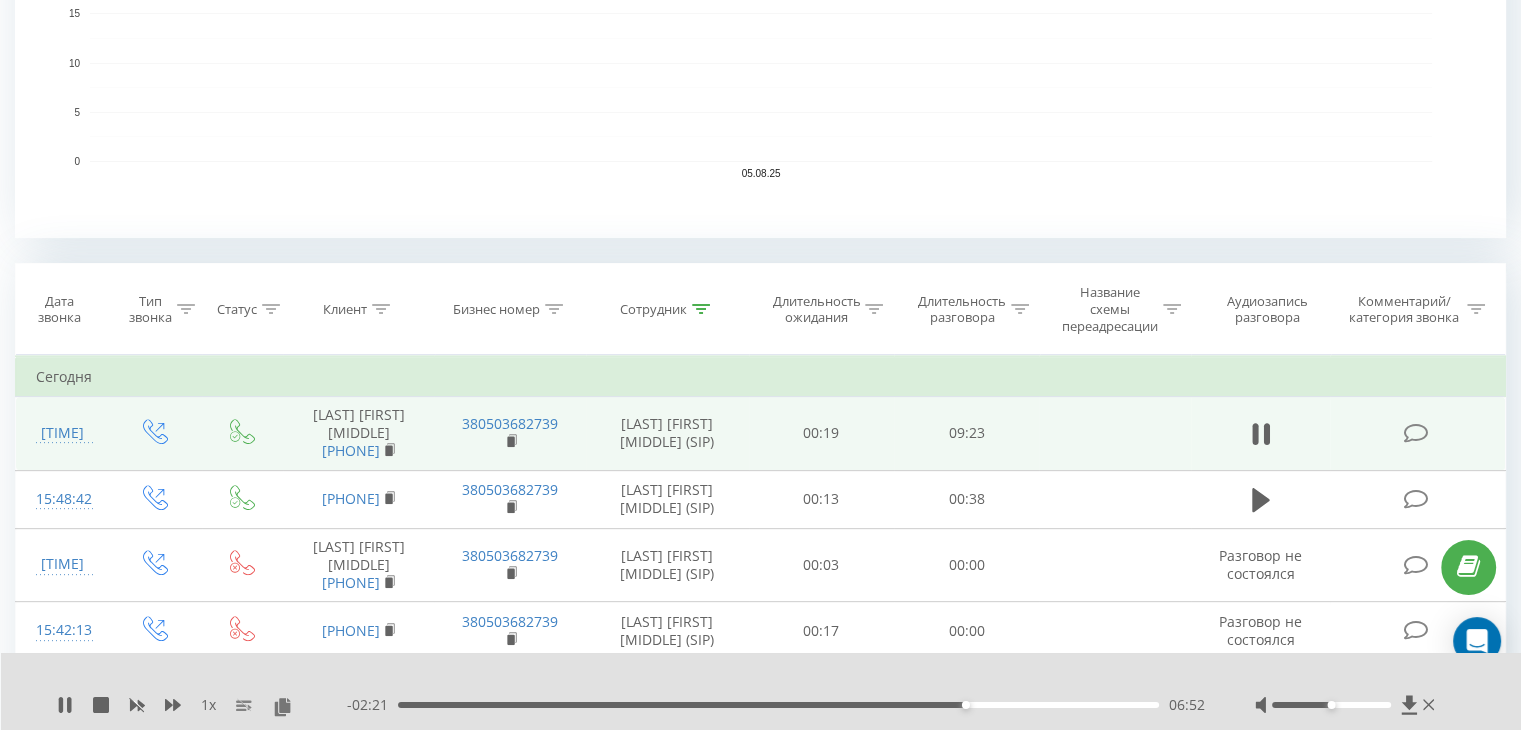 click on "06:52" at bounding box center [778, 705] 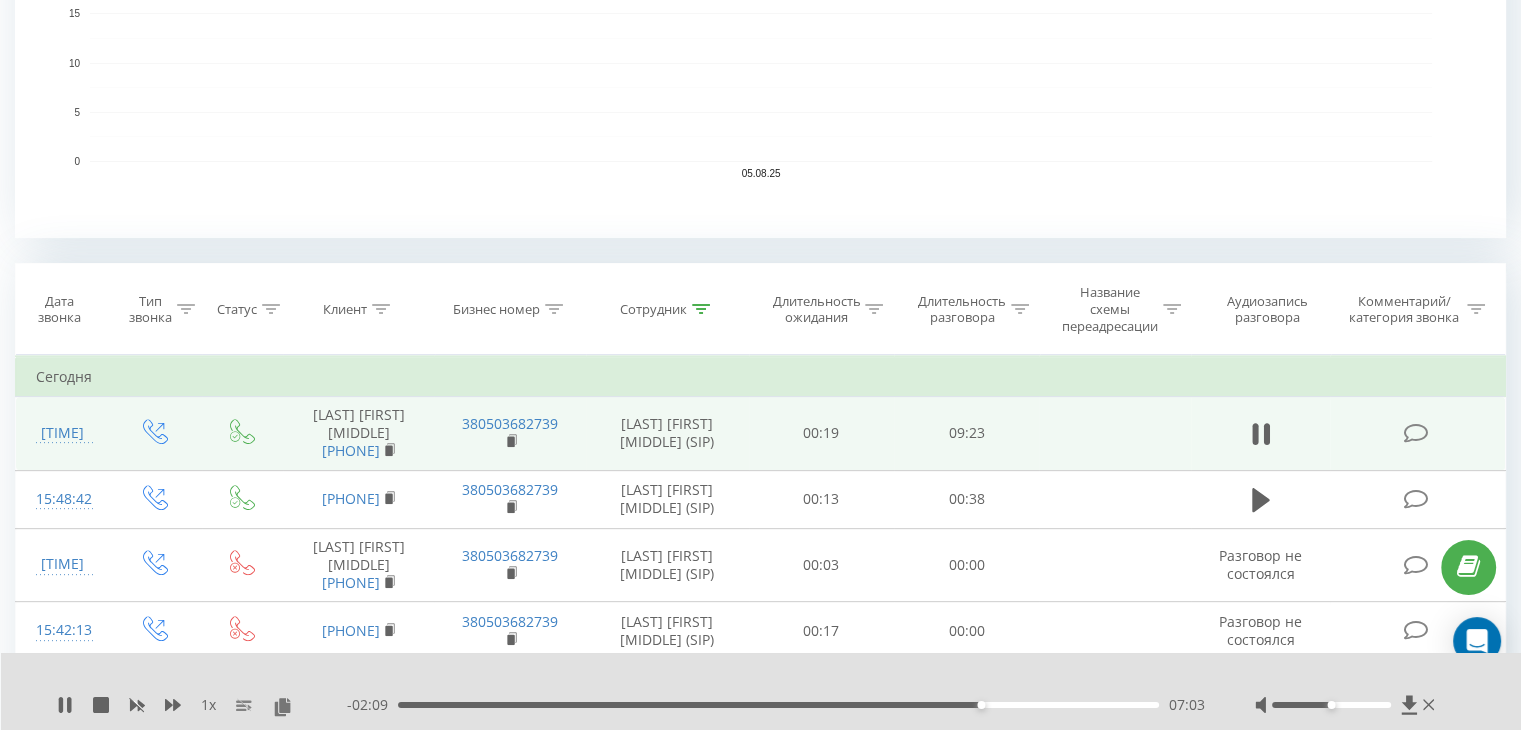 click on "07:03" at bounding box center (778, 705) 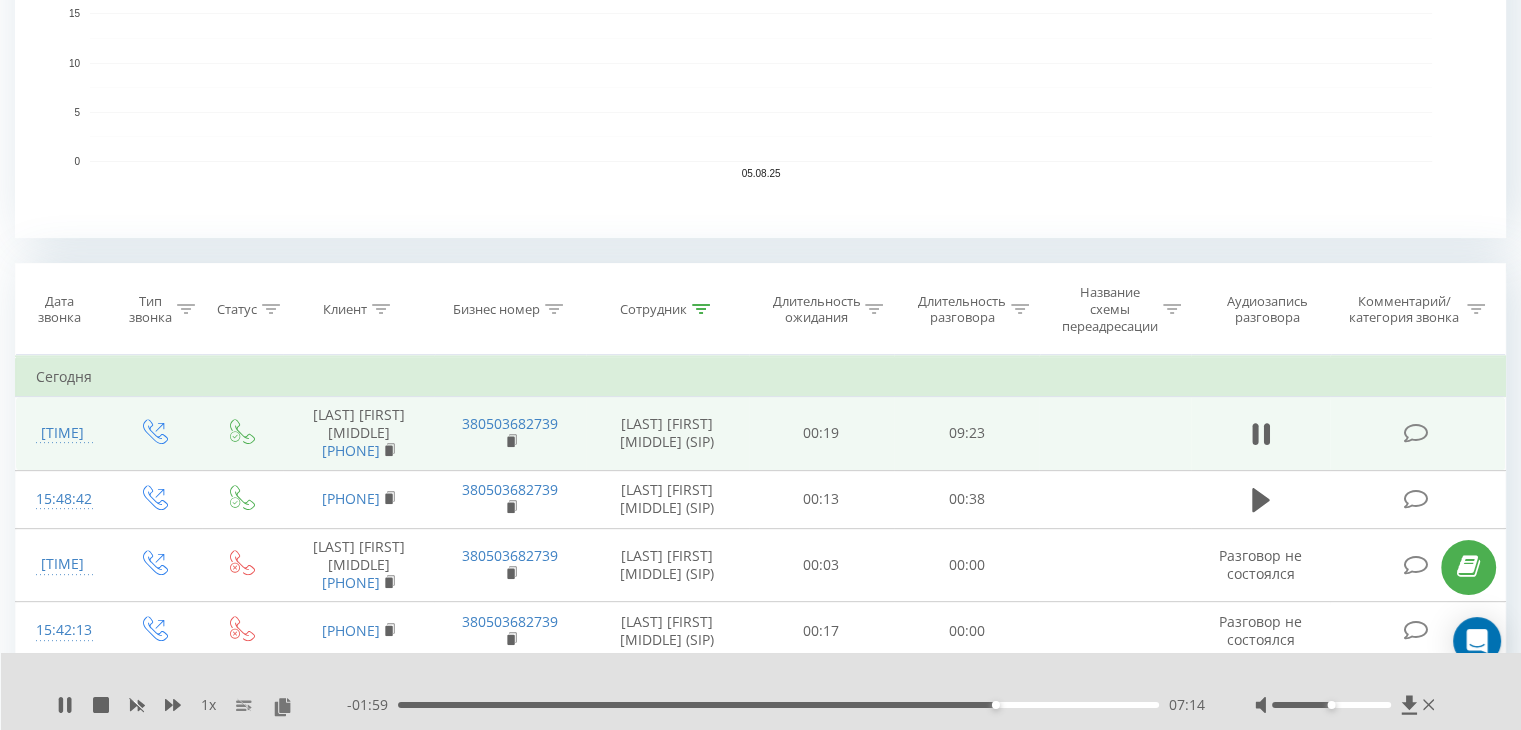 click on "07:14" at bounding box center (778, 705) 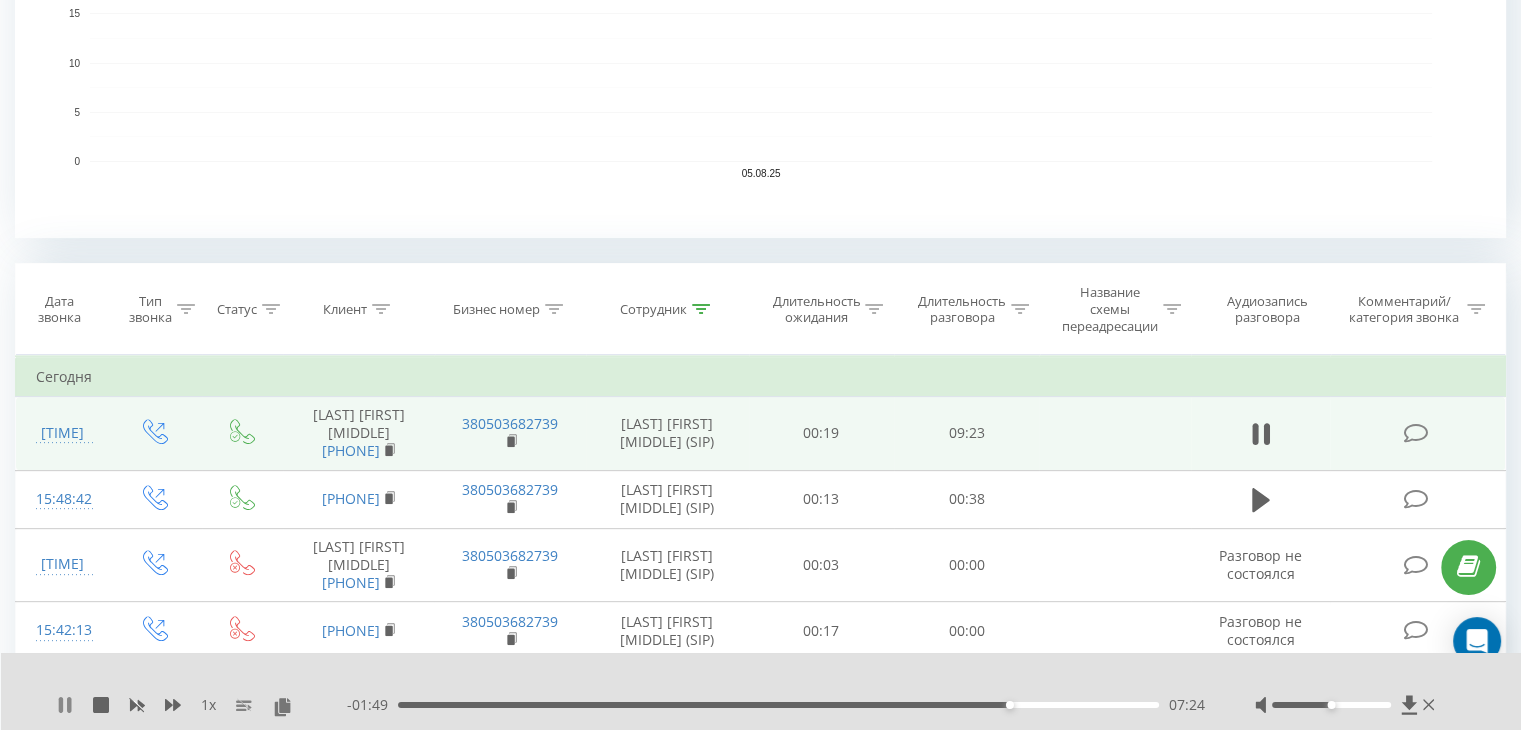 click 